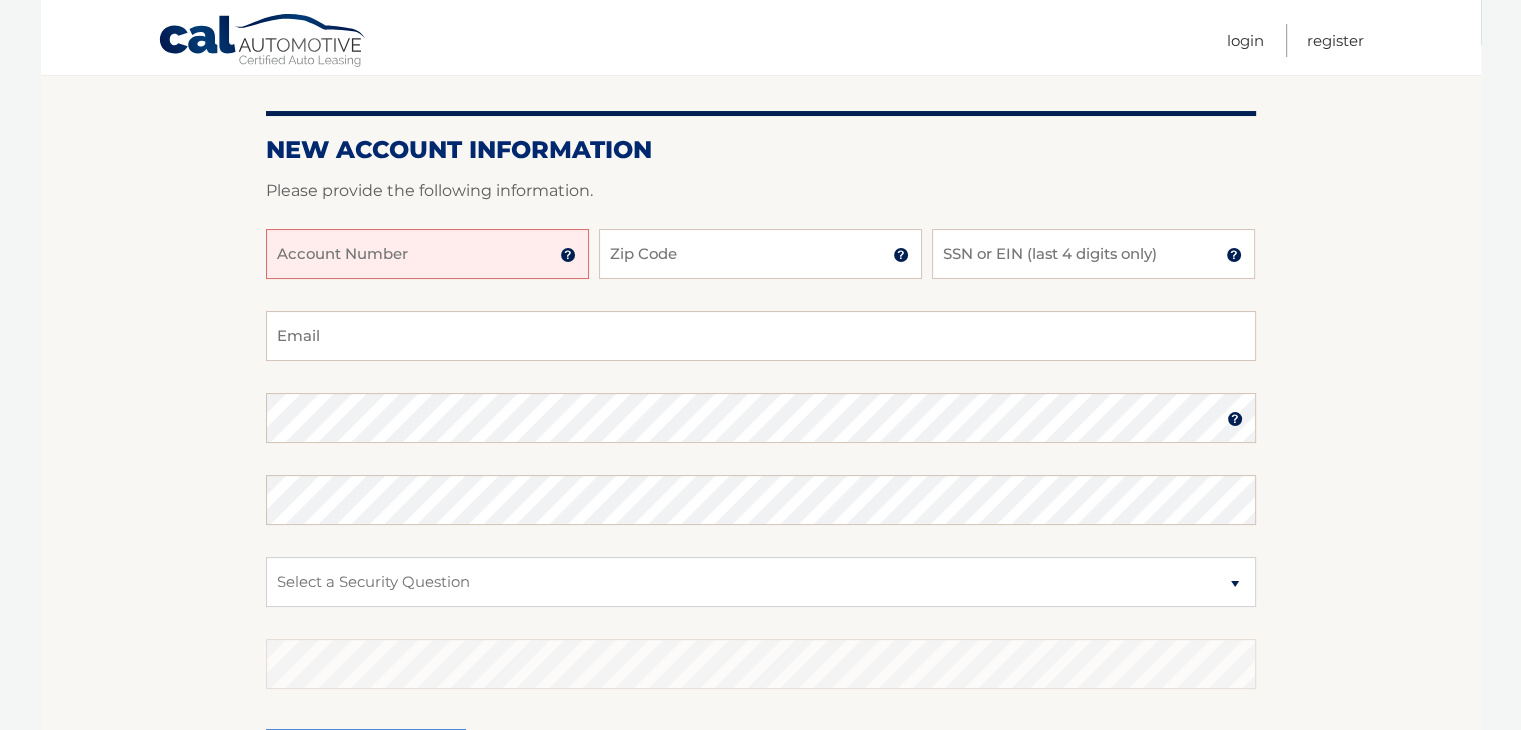 scroll, scrollTop: 300, scrollLeft: 0, axis: vertical 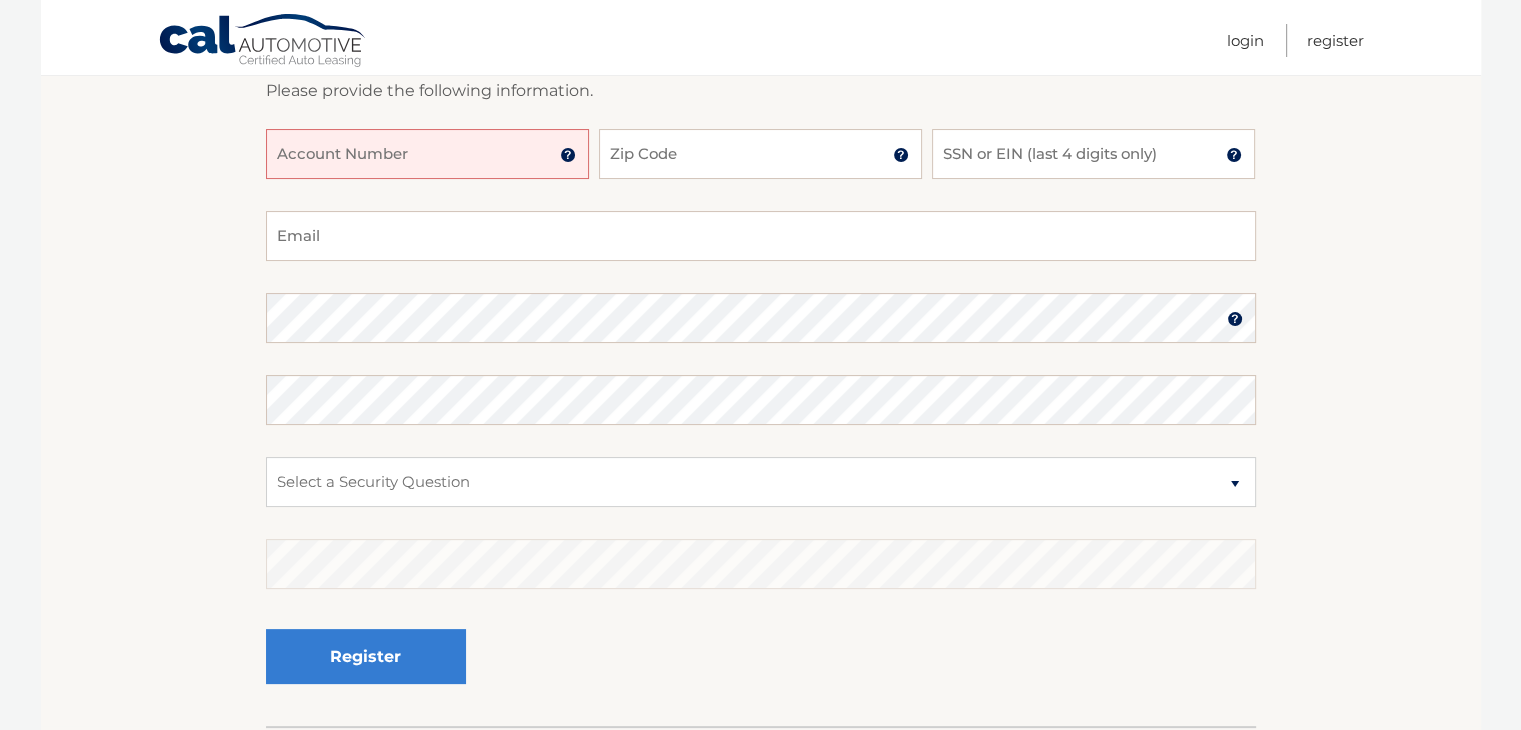 click on "Account Number" at bounding box center [427, 154] 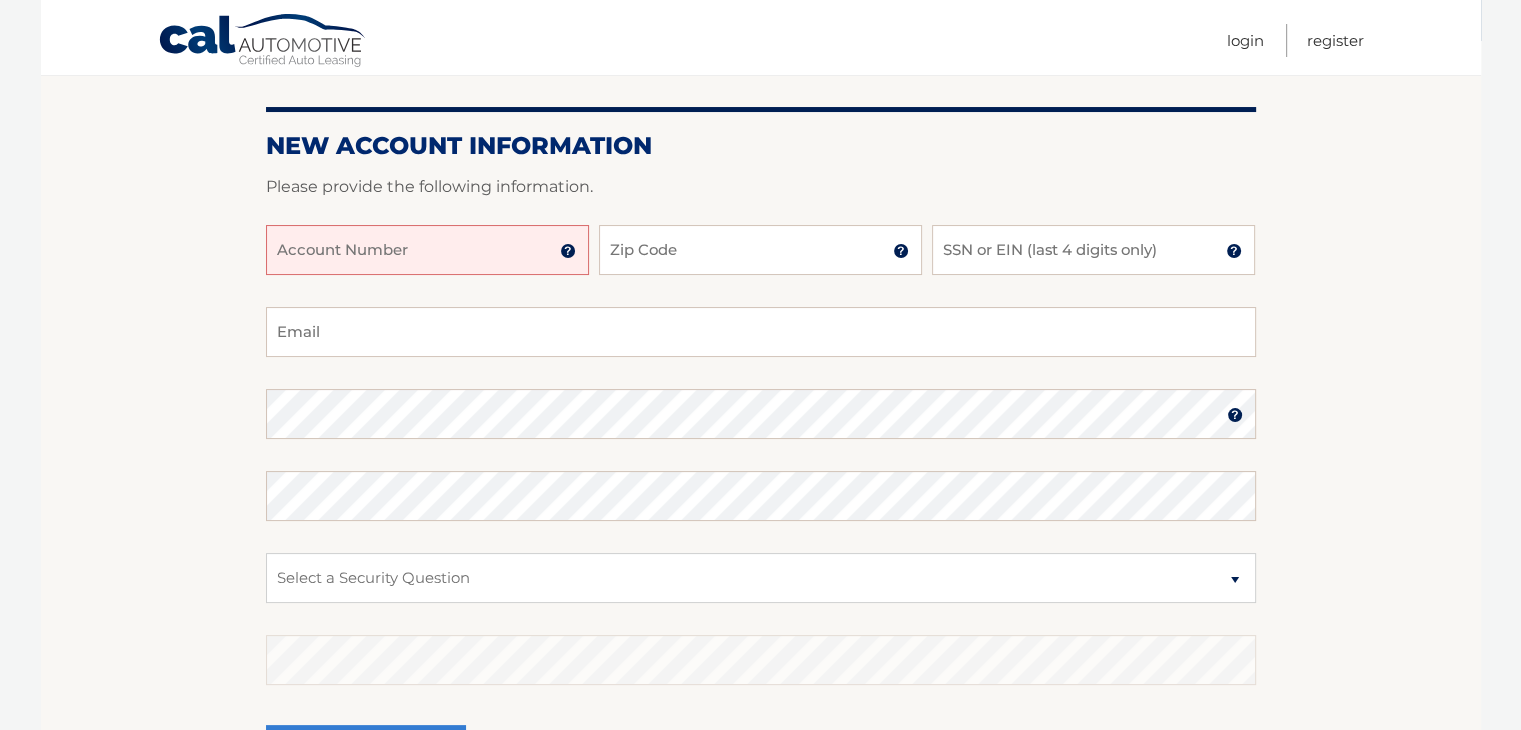 scroll, scrollTop: 200, scrollLeft: 0, axis: vertical 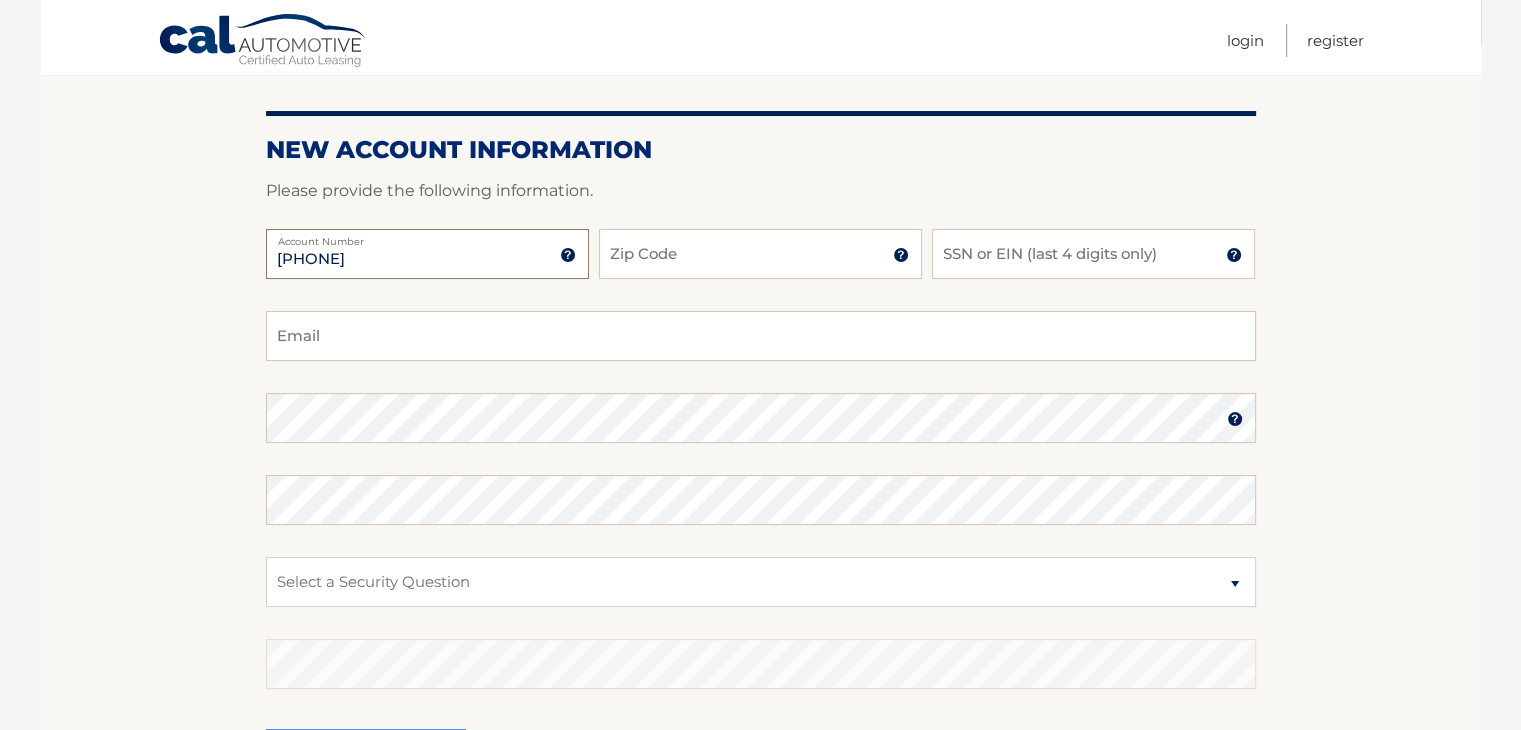 type on "[NUMBER]" 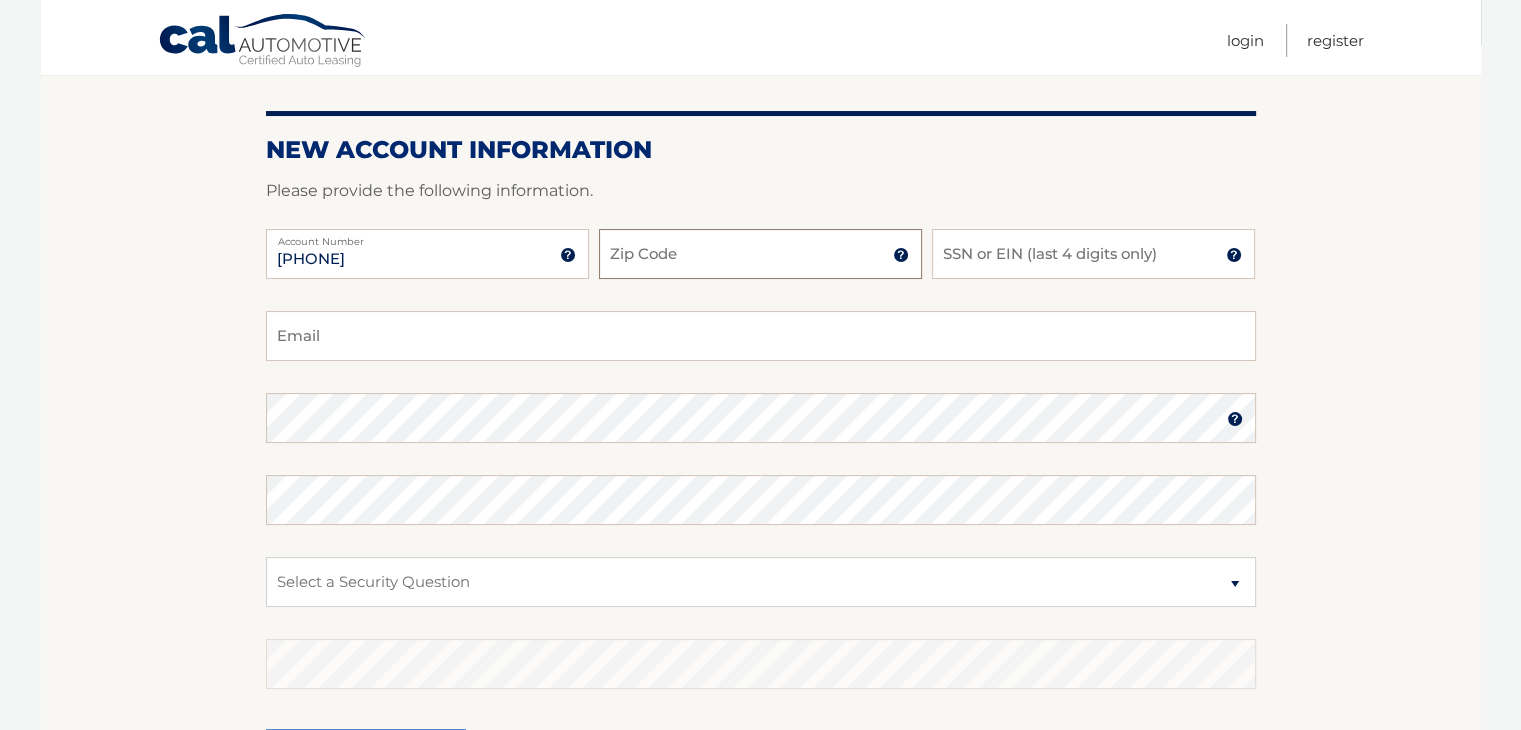 click on "Zip Code" at bounding box center (760, 254) 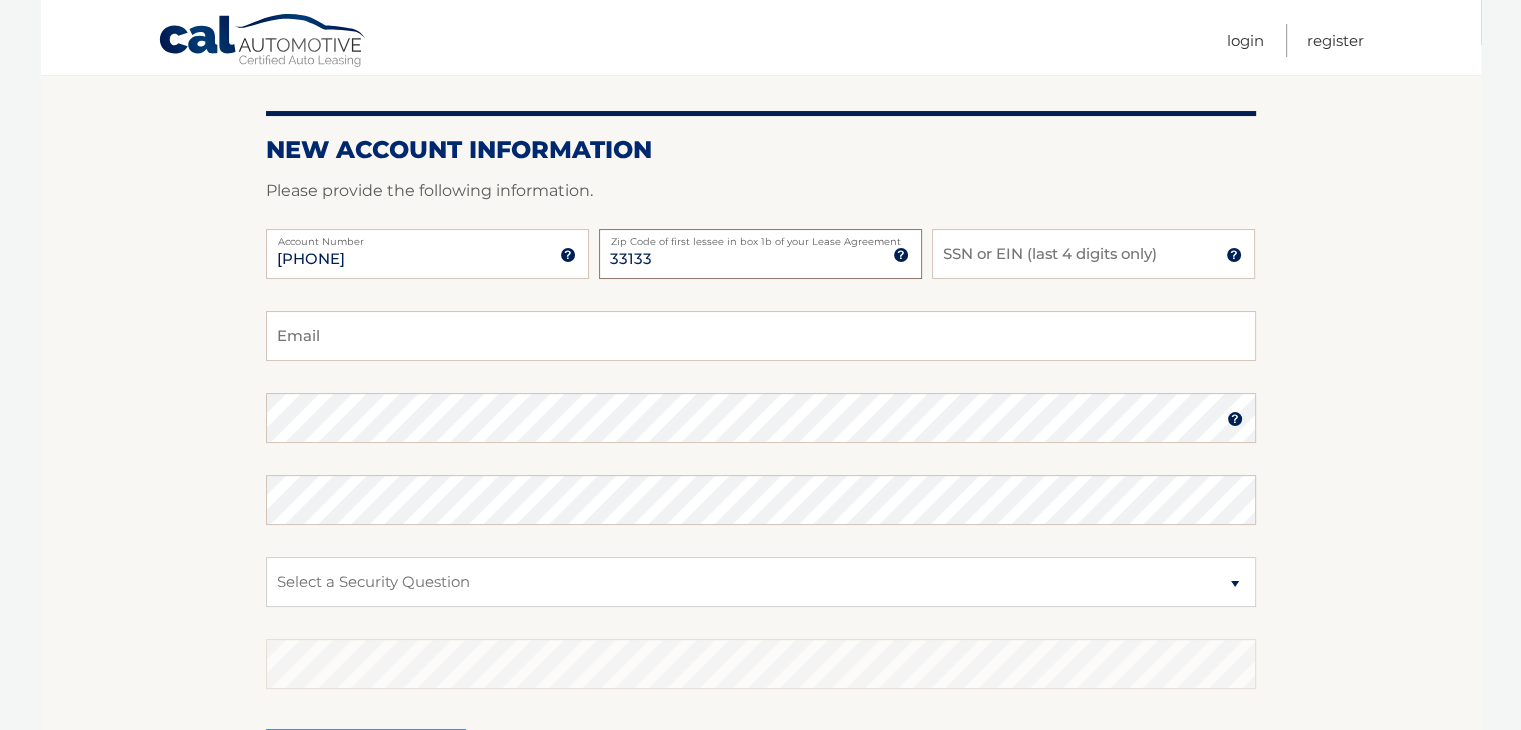 type on "33133" 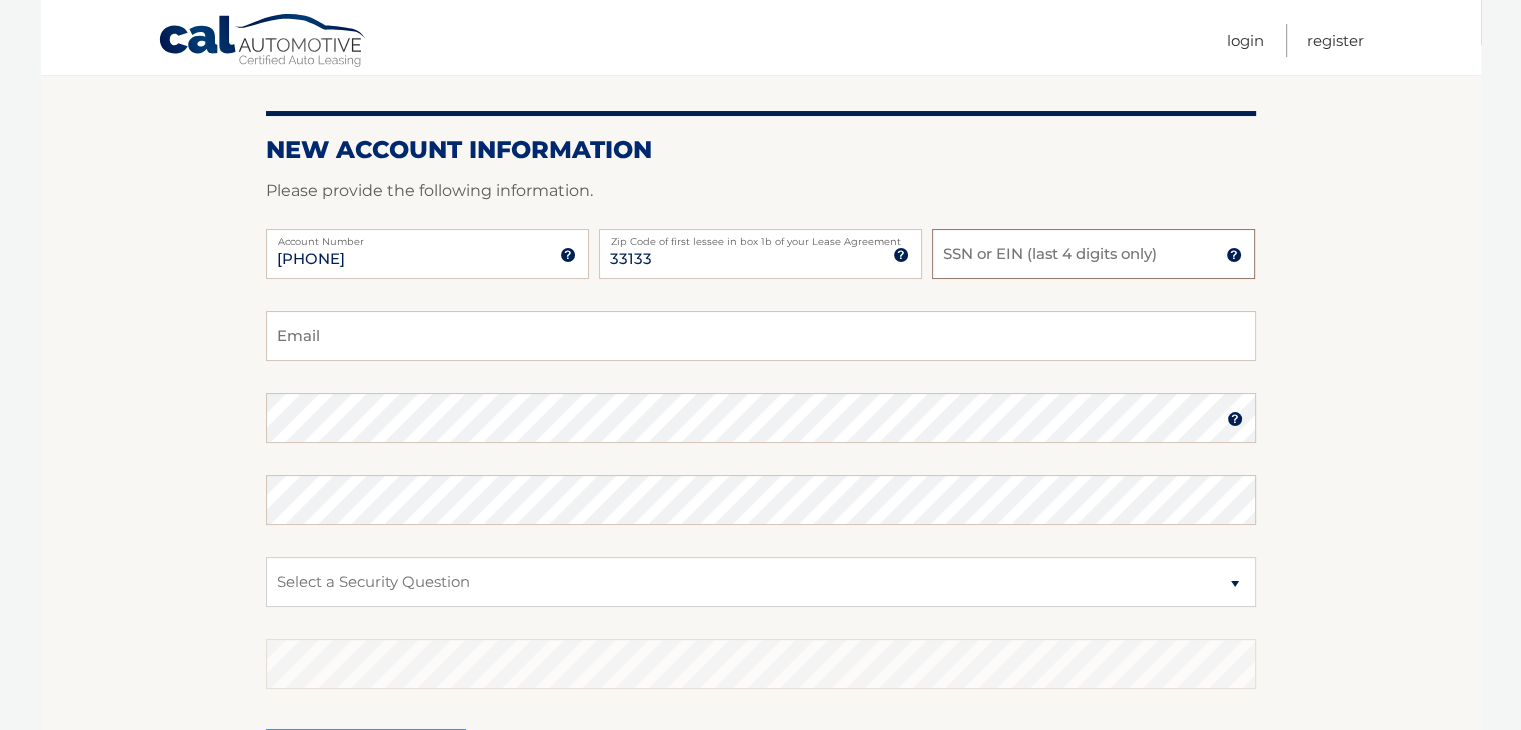 click on "SSN or EIN (last 4 digits only)" at bounding box center [1093, 254] 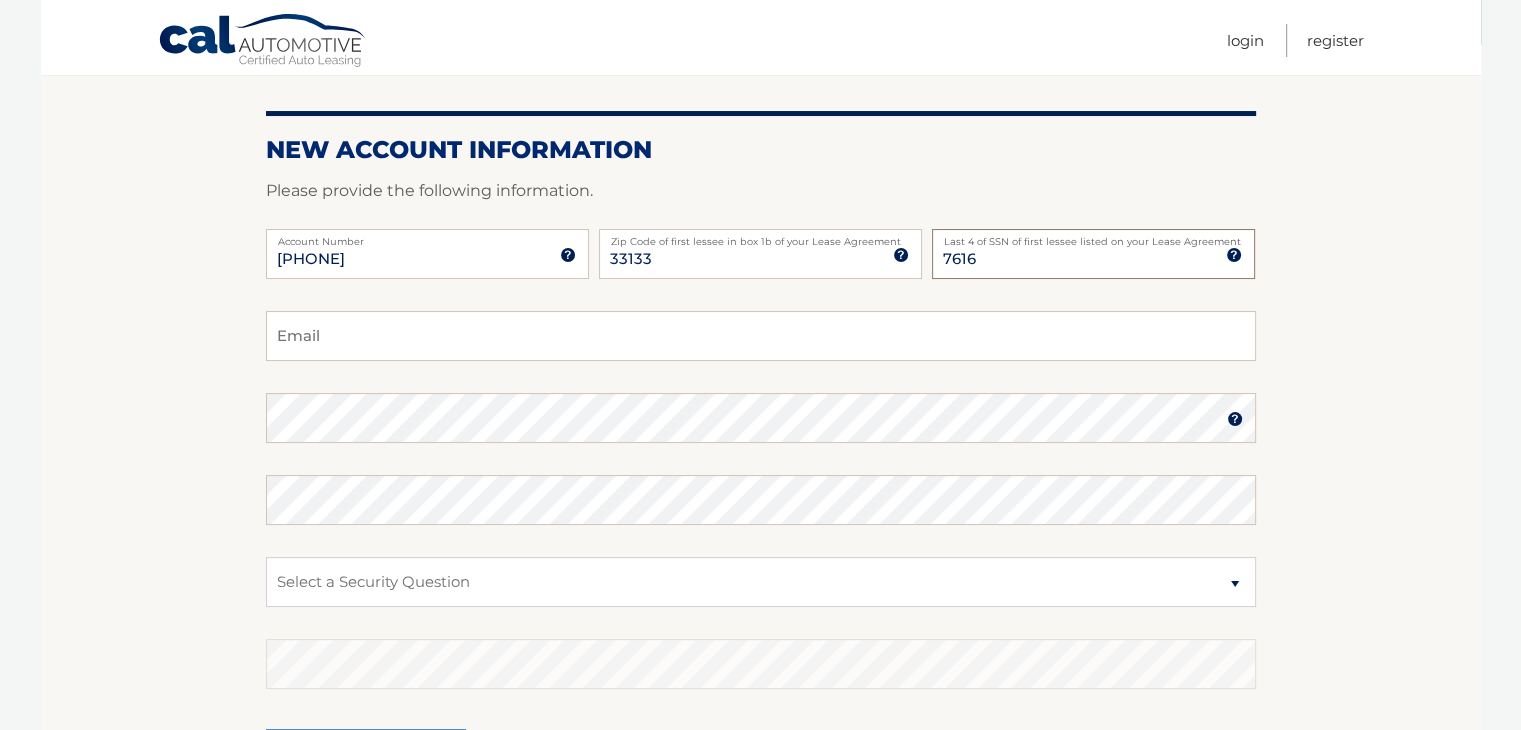 type on "7616" 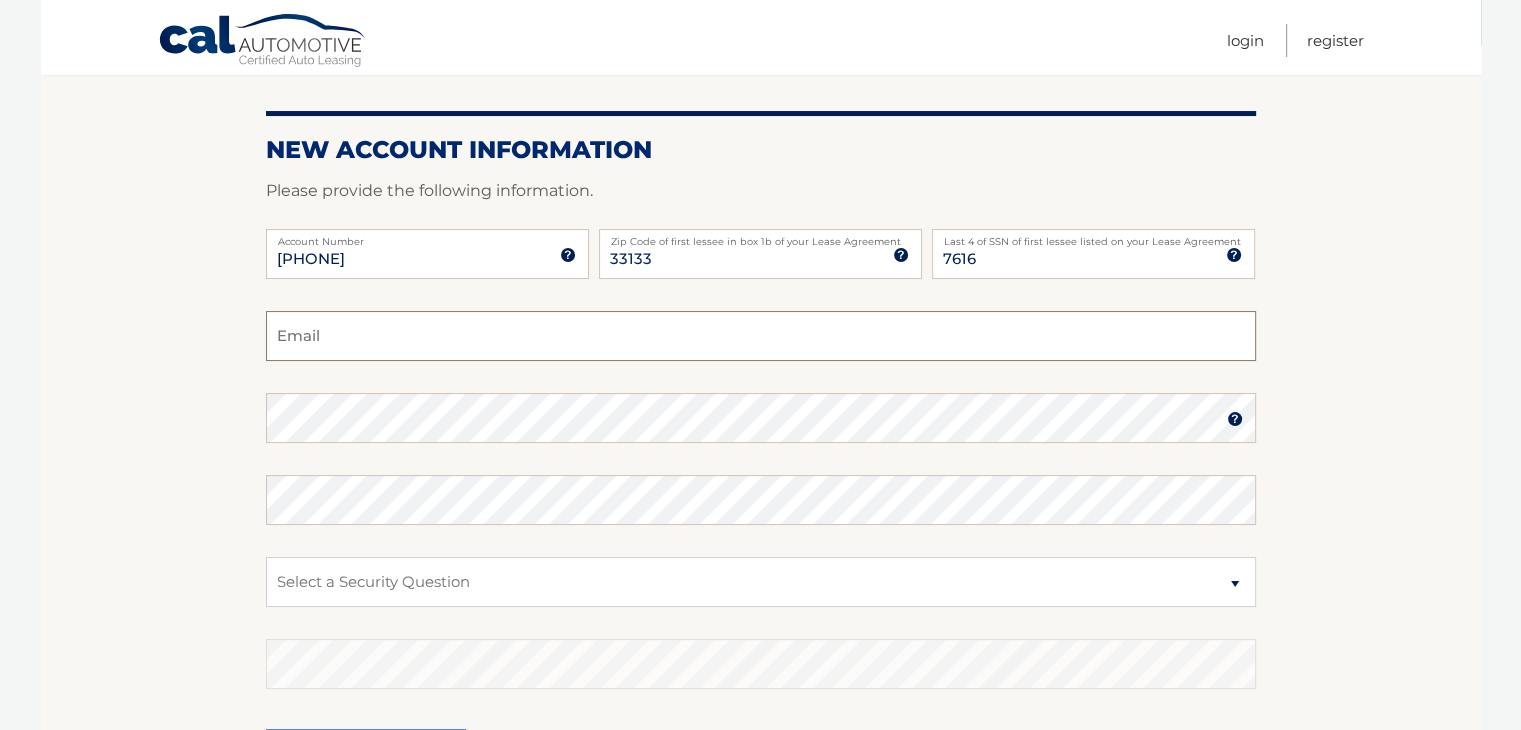 click on "Email" at bounding box center [761, 336] 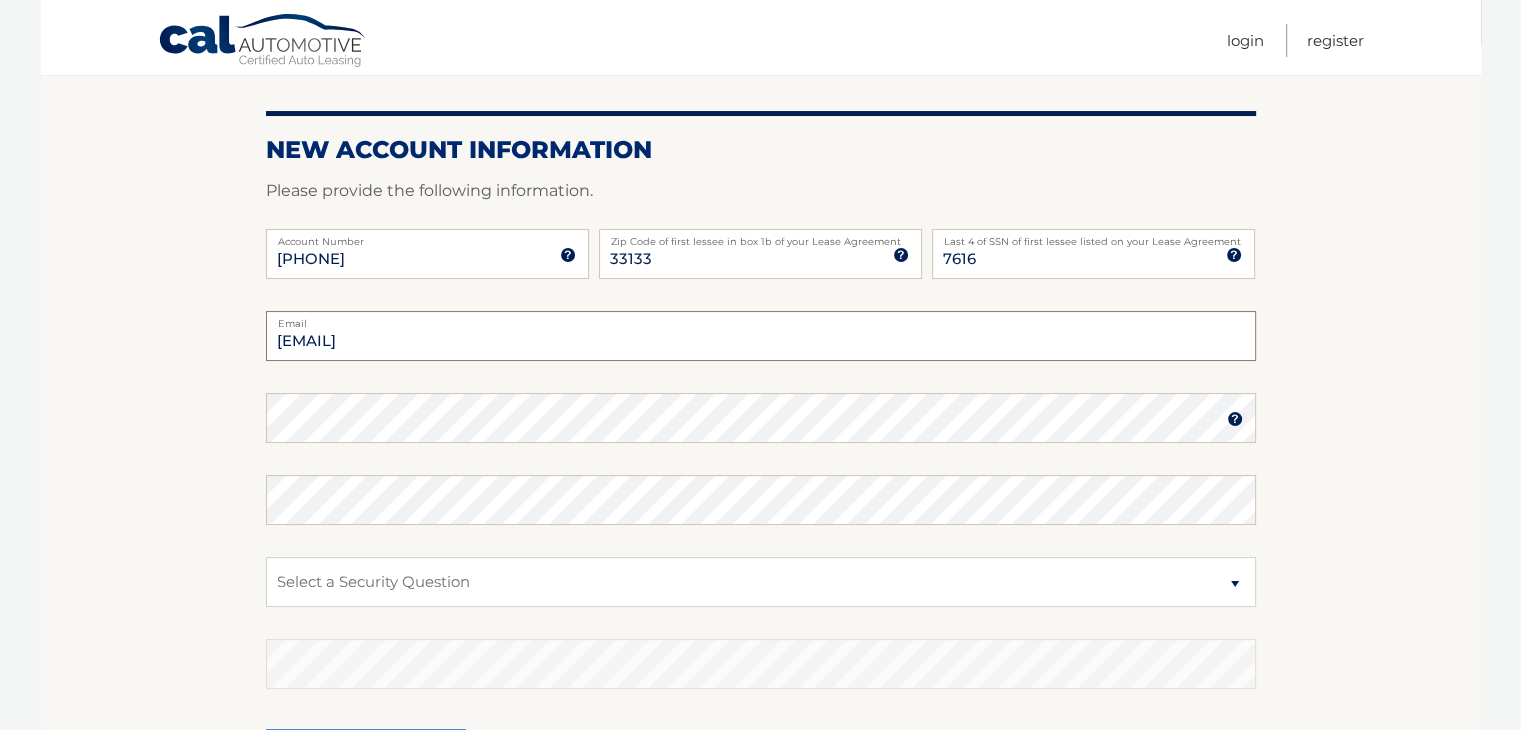 type on "[EMAIL]" 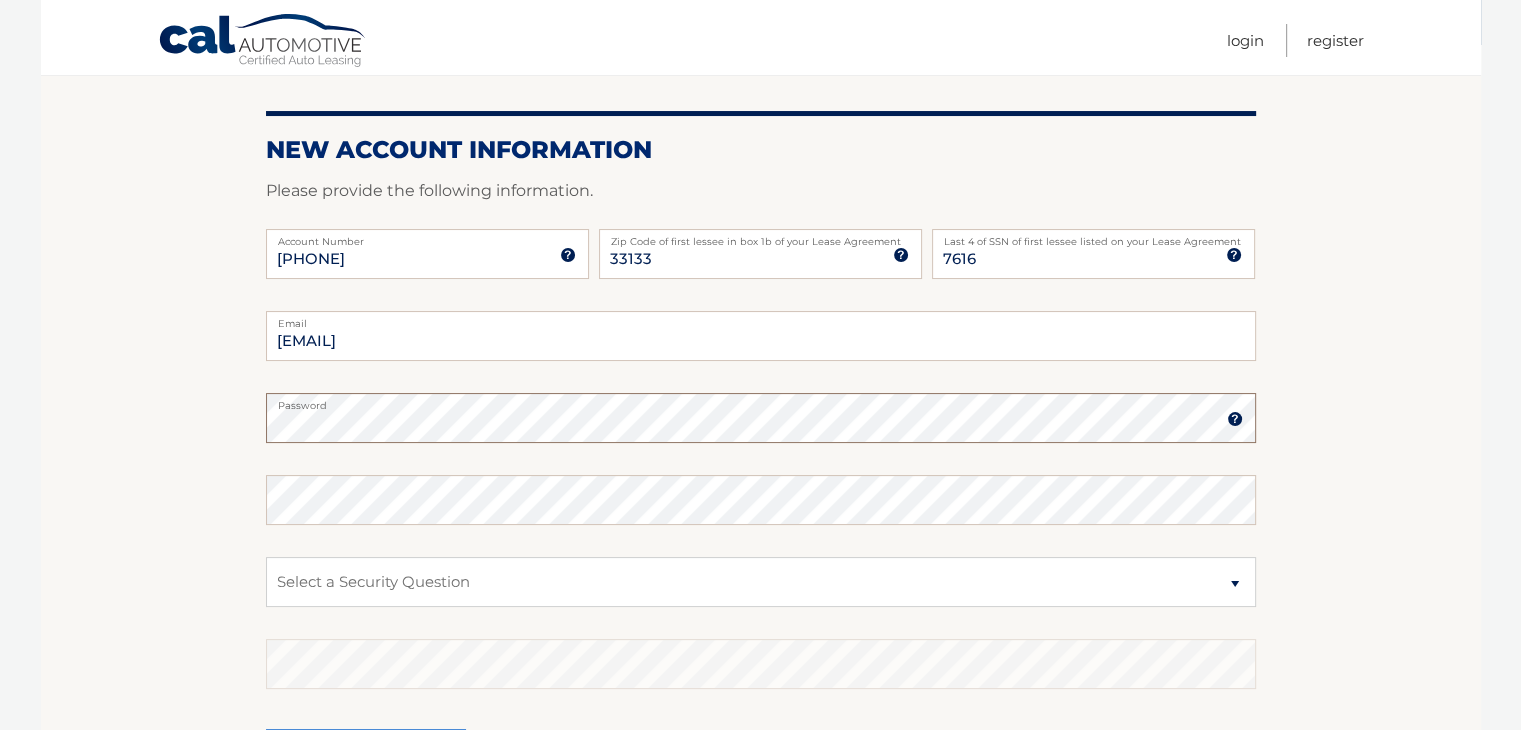 click on "Register" at bounding box center (366, 756) 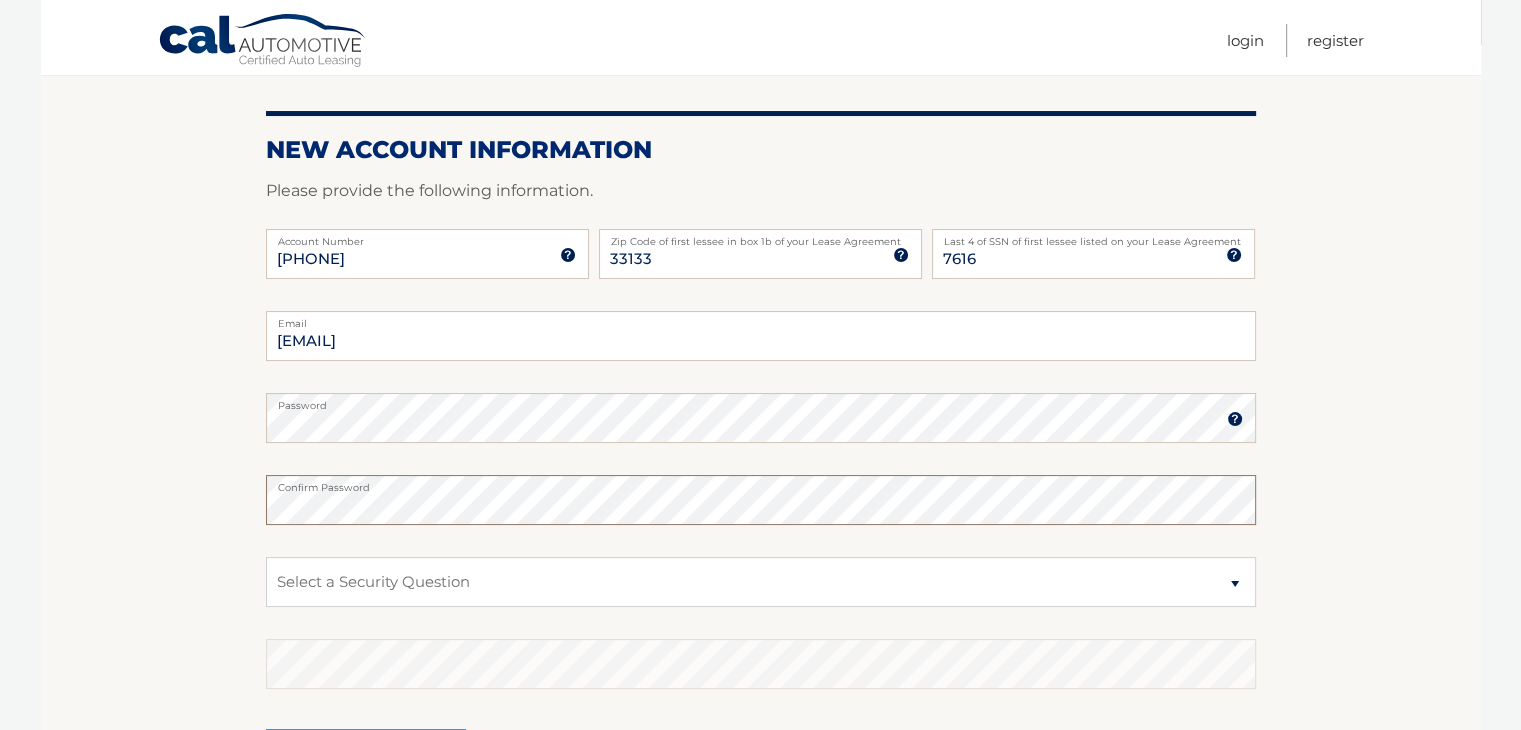 click on "Register" at bounding box center (366, 756) 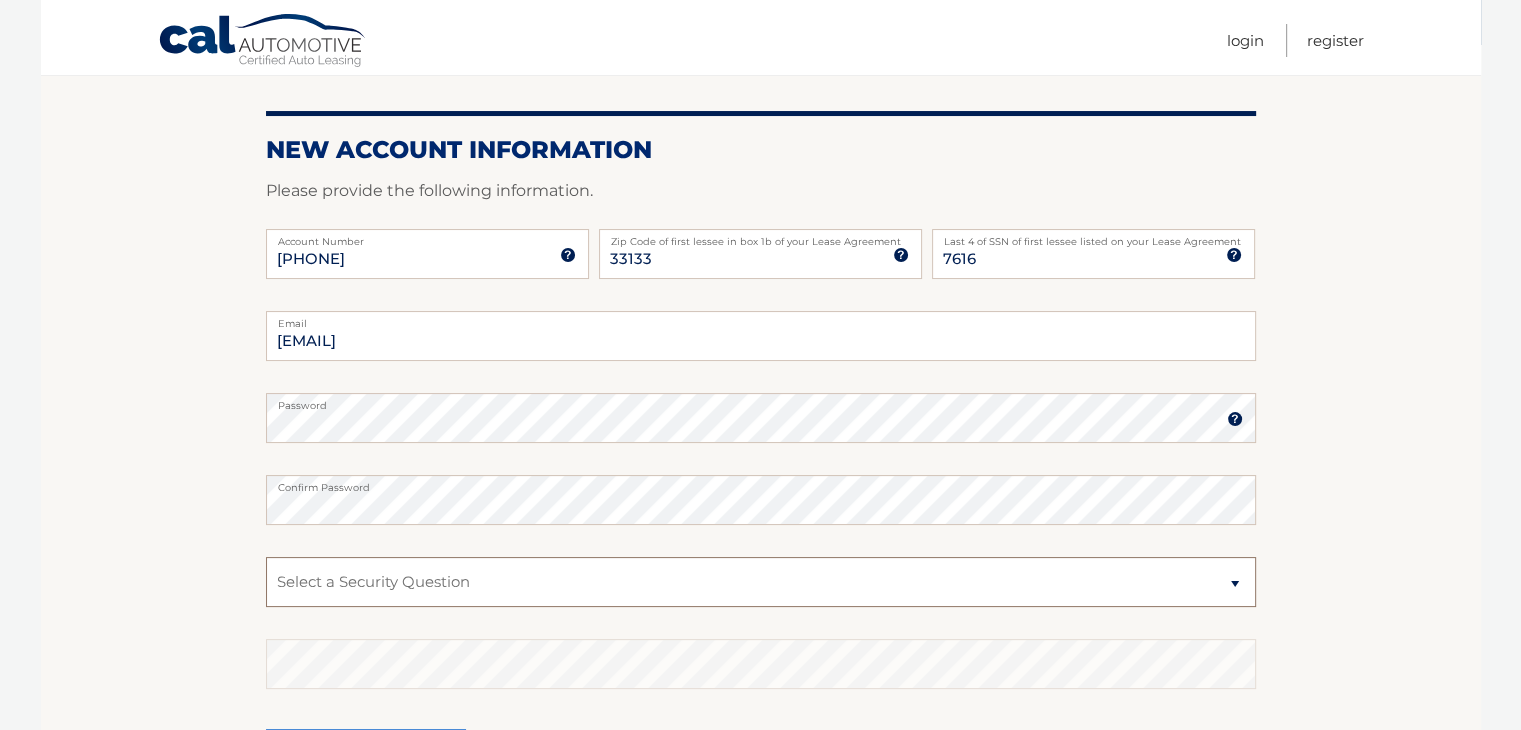 click on "Select a Security Question
What was the name of your elementary school?
What is your mother’s maiden name?
What street did you live on in the third grade?
In what city or town was your first job?
What was your childhood phone number including area code? (e.g., 000-000-0000)" at bounding box center [761, 582] 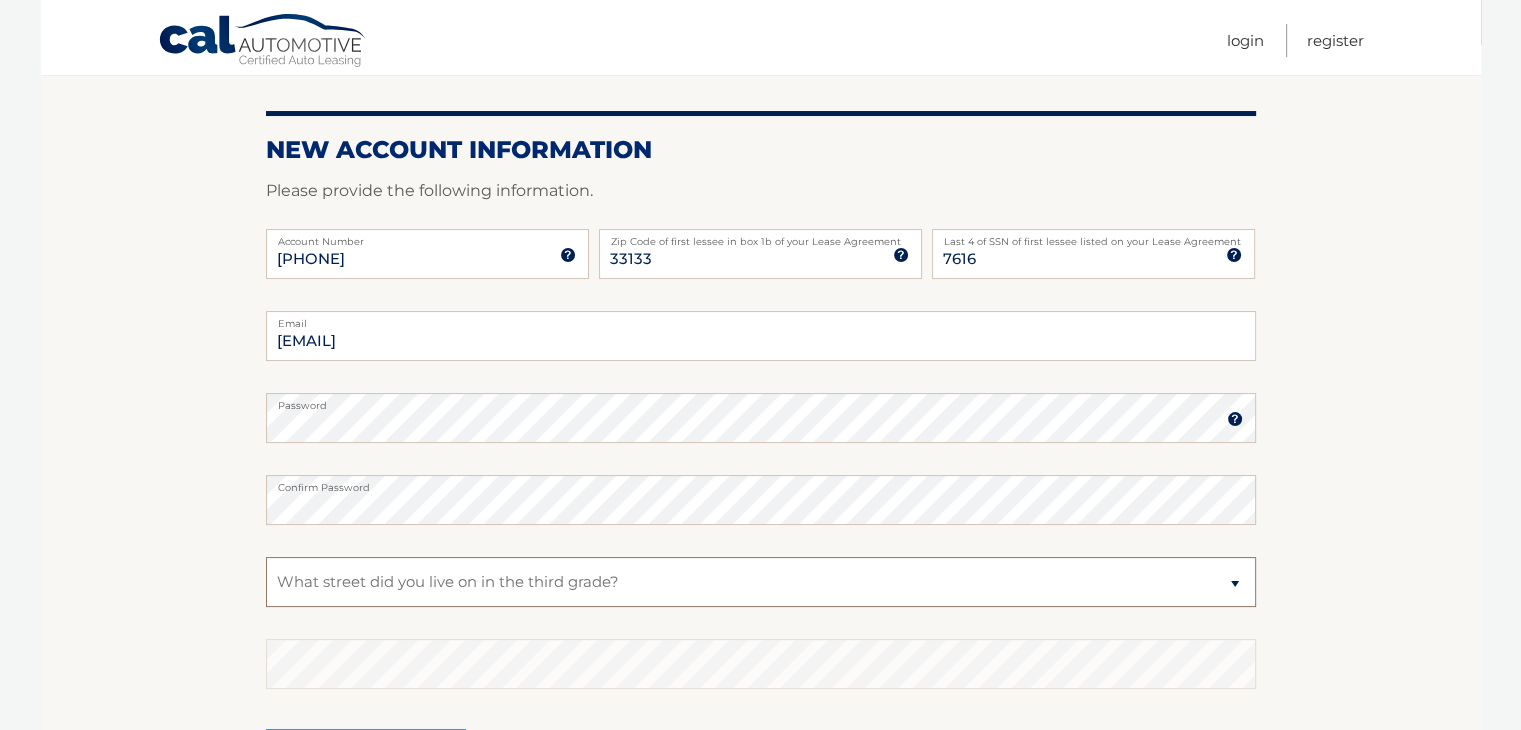 click on "Select a Security Question
What was the name of your elementary school?
What is your mother’s maiden name?
What street did you live on in the third grade?
In what city or town was your first job?
What was your childhood phone number including area code? (e.g., 000-000-0000)" at bounding box center (761, 582) 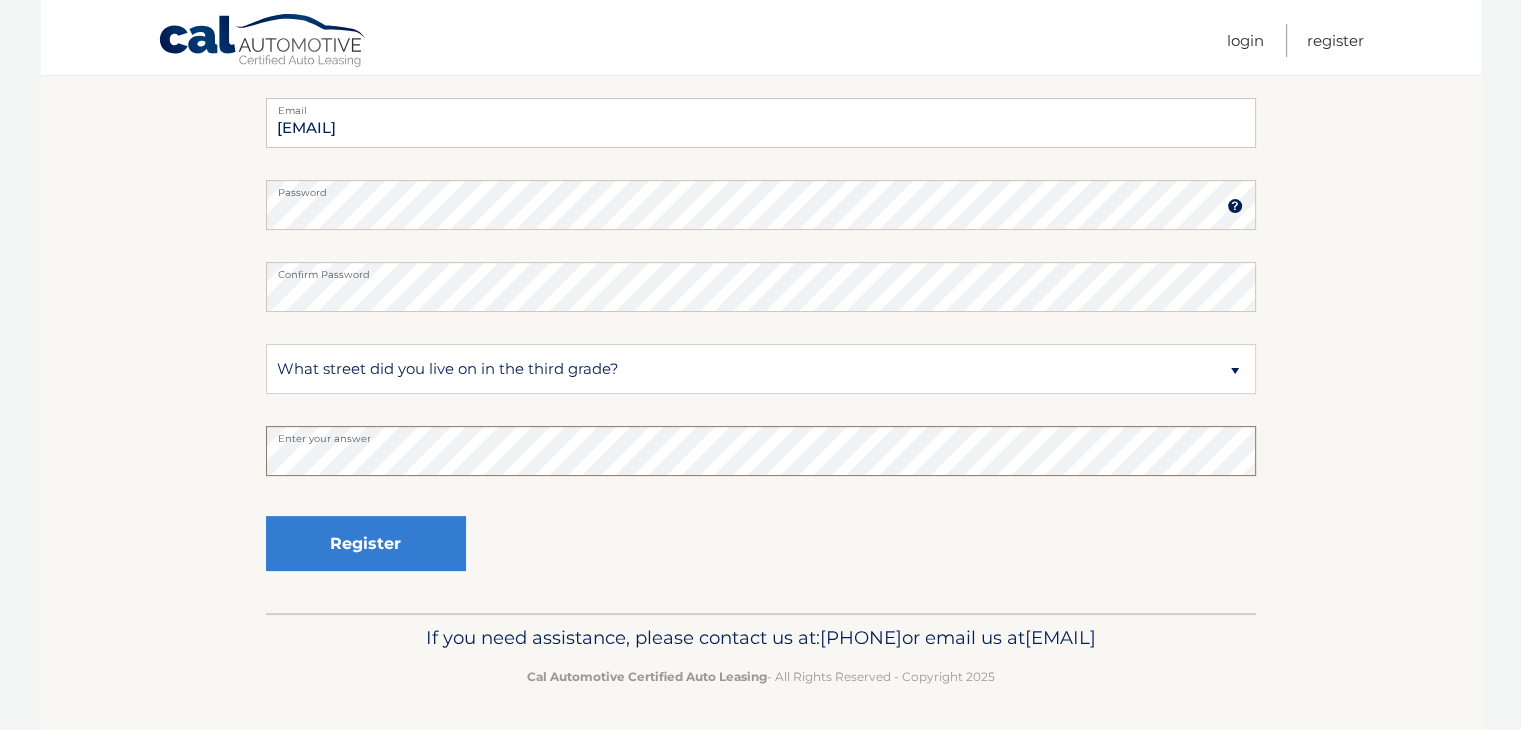 scroll, scrollTop: 448, scrollLeft: 0, axis: vertical 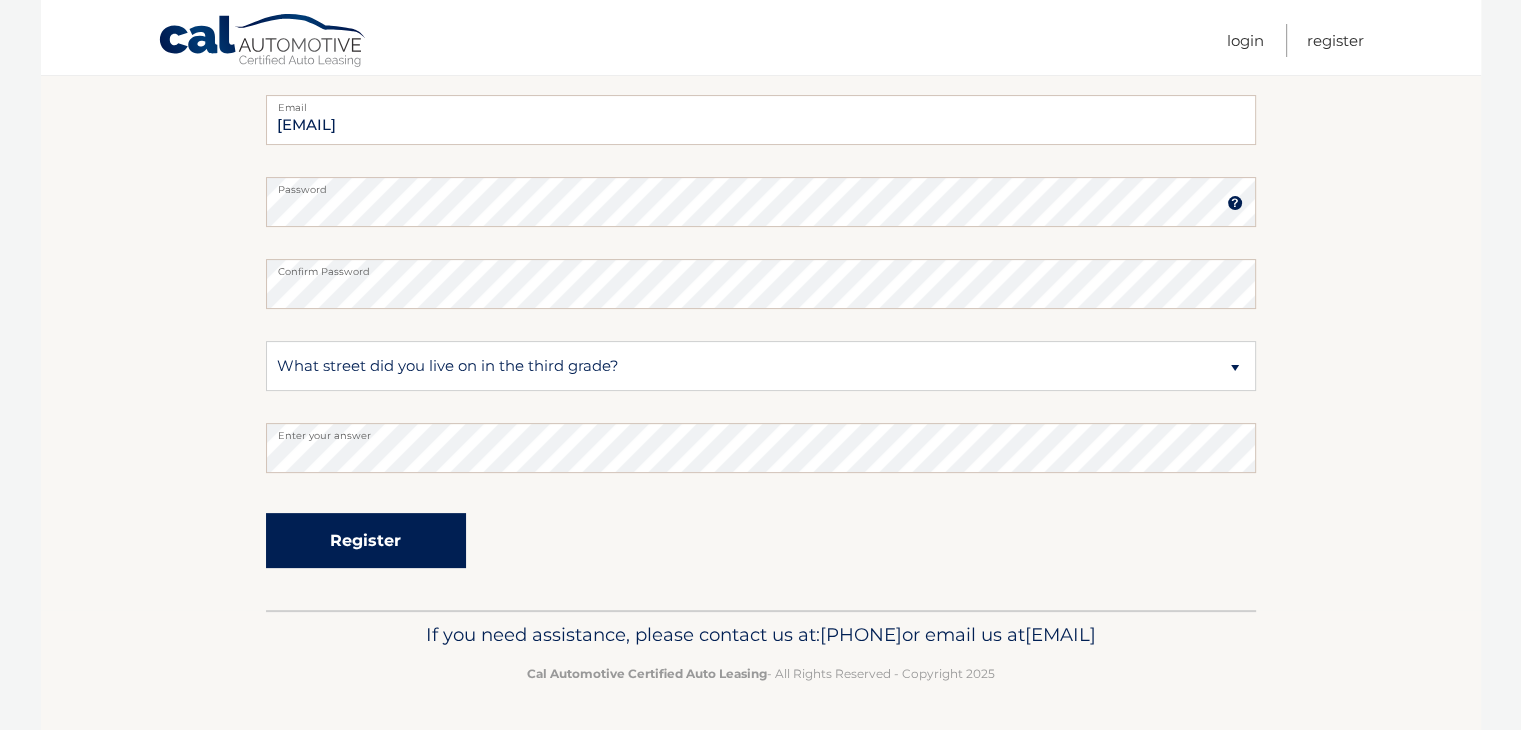 click on "Register" at bounding box center [366, 540] 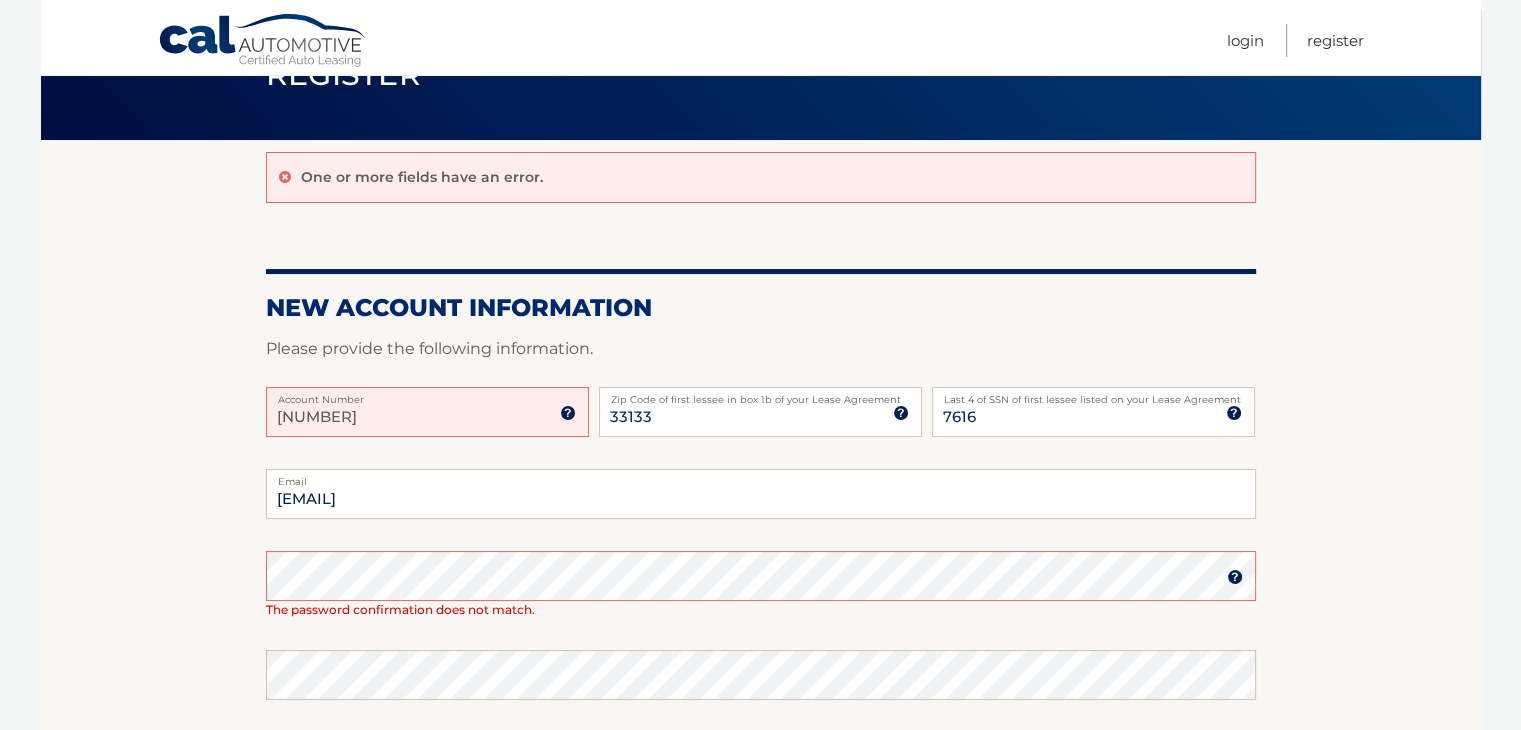 scroll, scrollTop: 200, scrollLeft: 0, axis: vertical 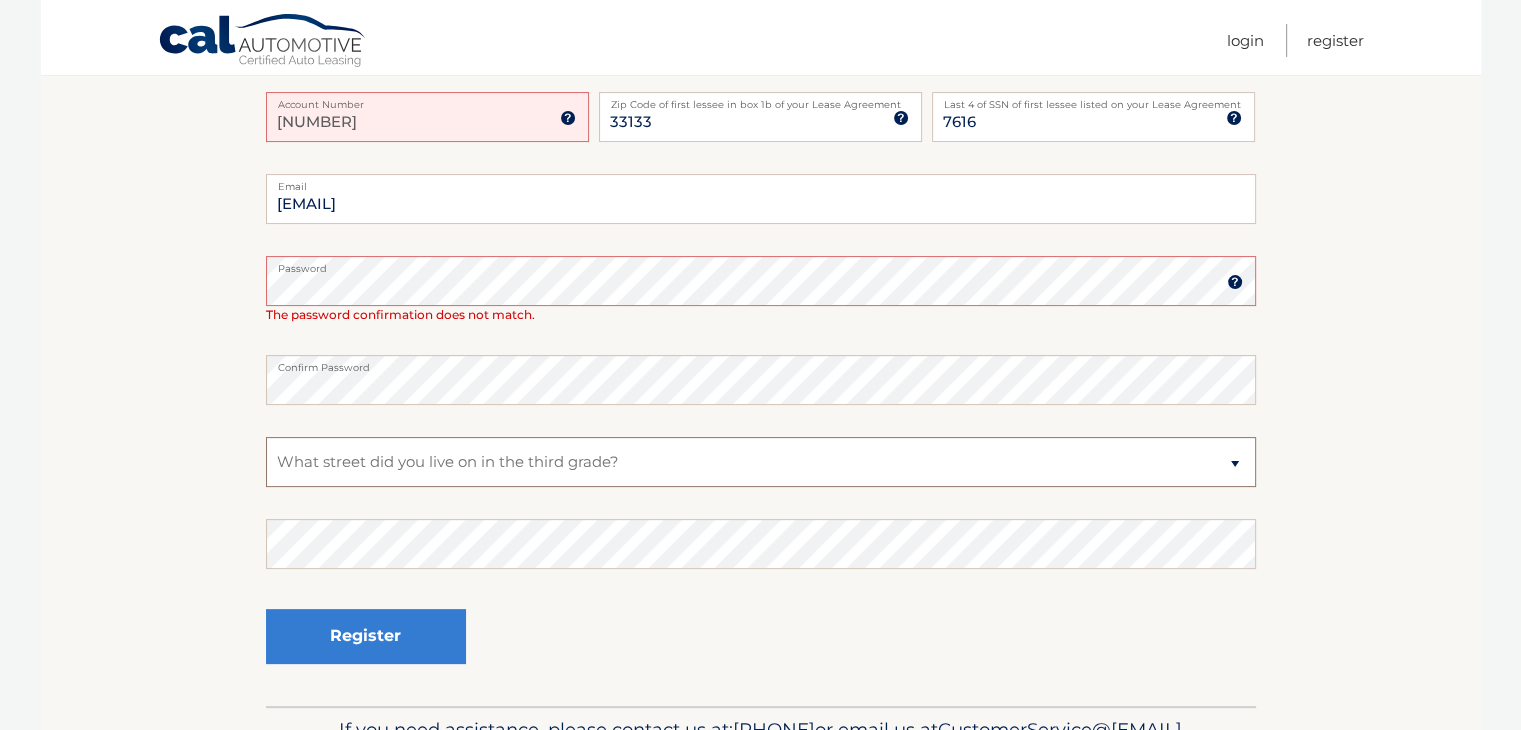 click on "Select a Security Question
What was the name of your elementary school?
What is your mother’s maiden name?
What street did you live on in the third grade?
In what city or town was your first job?
What was your childhood phone number including area code? (e.g., 000-000-0000)" at bounding box center (761, 462) 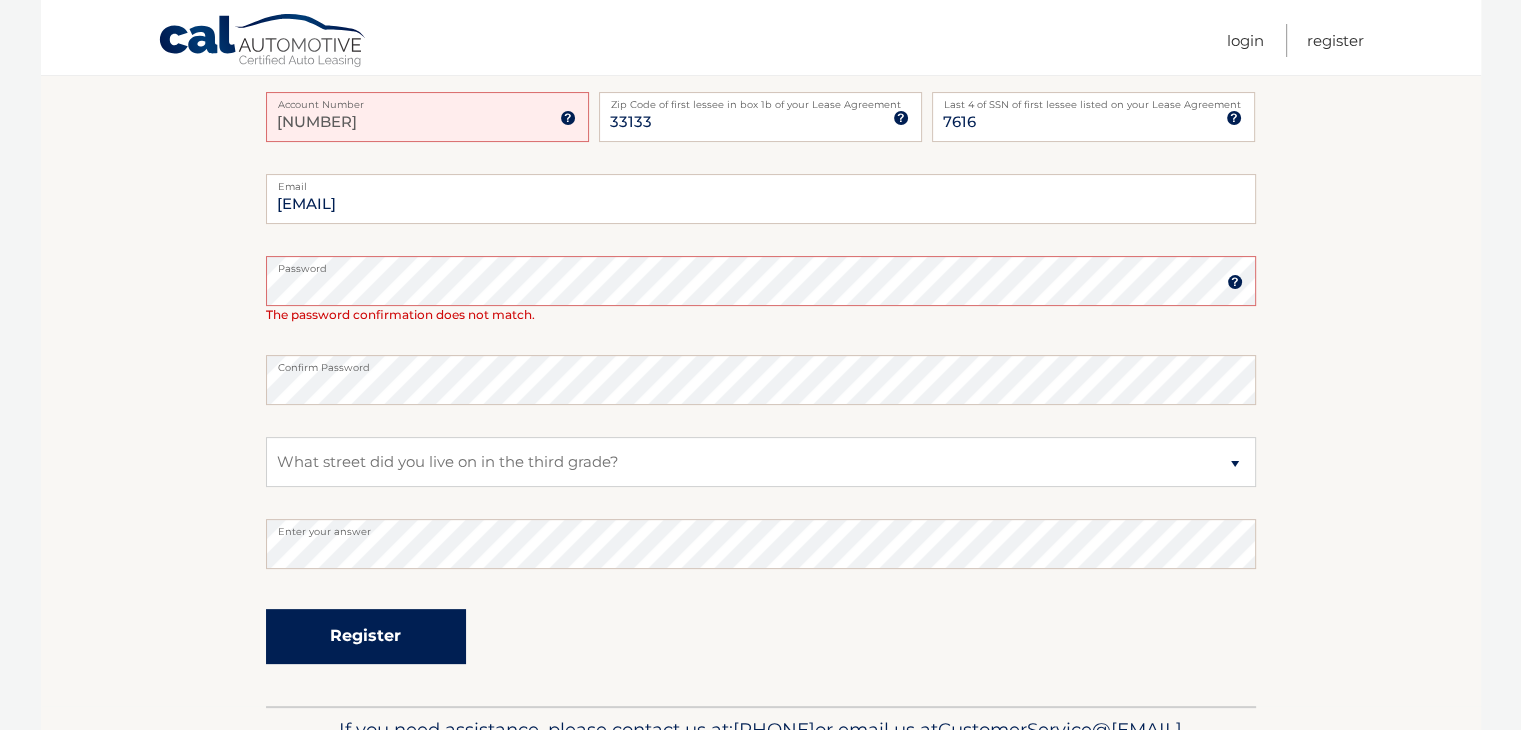 click on "Register" at bounding box center [366, 636] 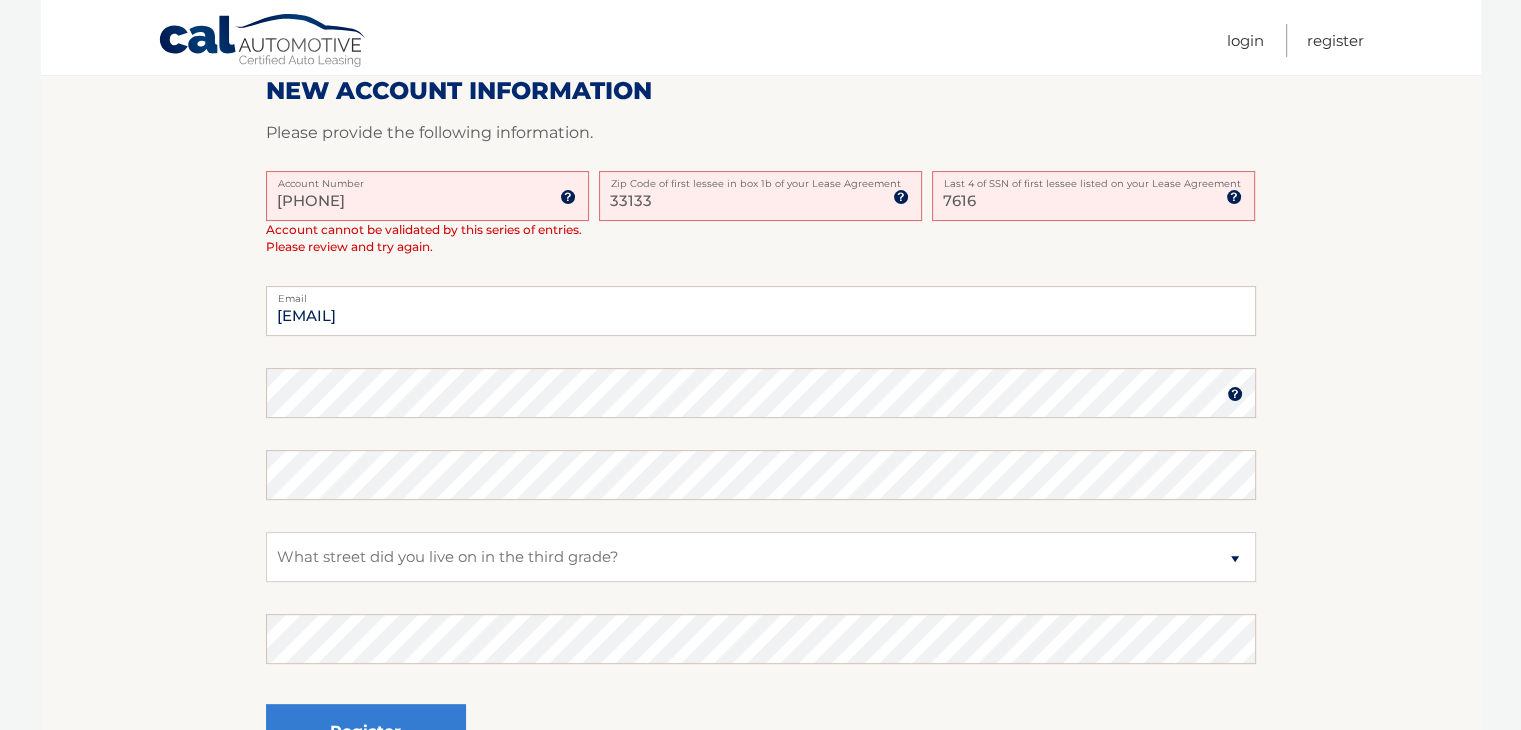 scroll, scrollTop: 500, scrollLeft: 0, axis: vertical 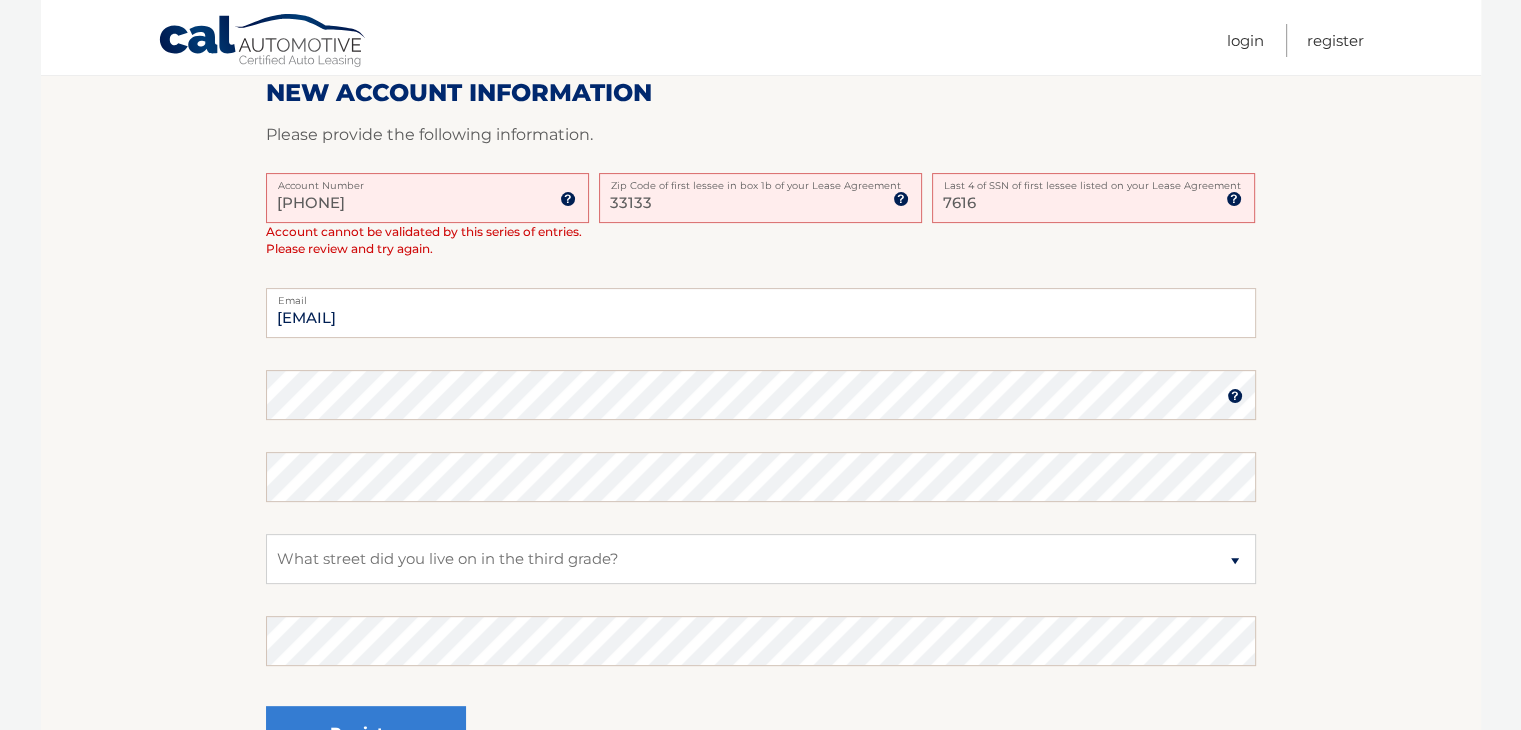 click at bounding box center [568, 199] 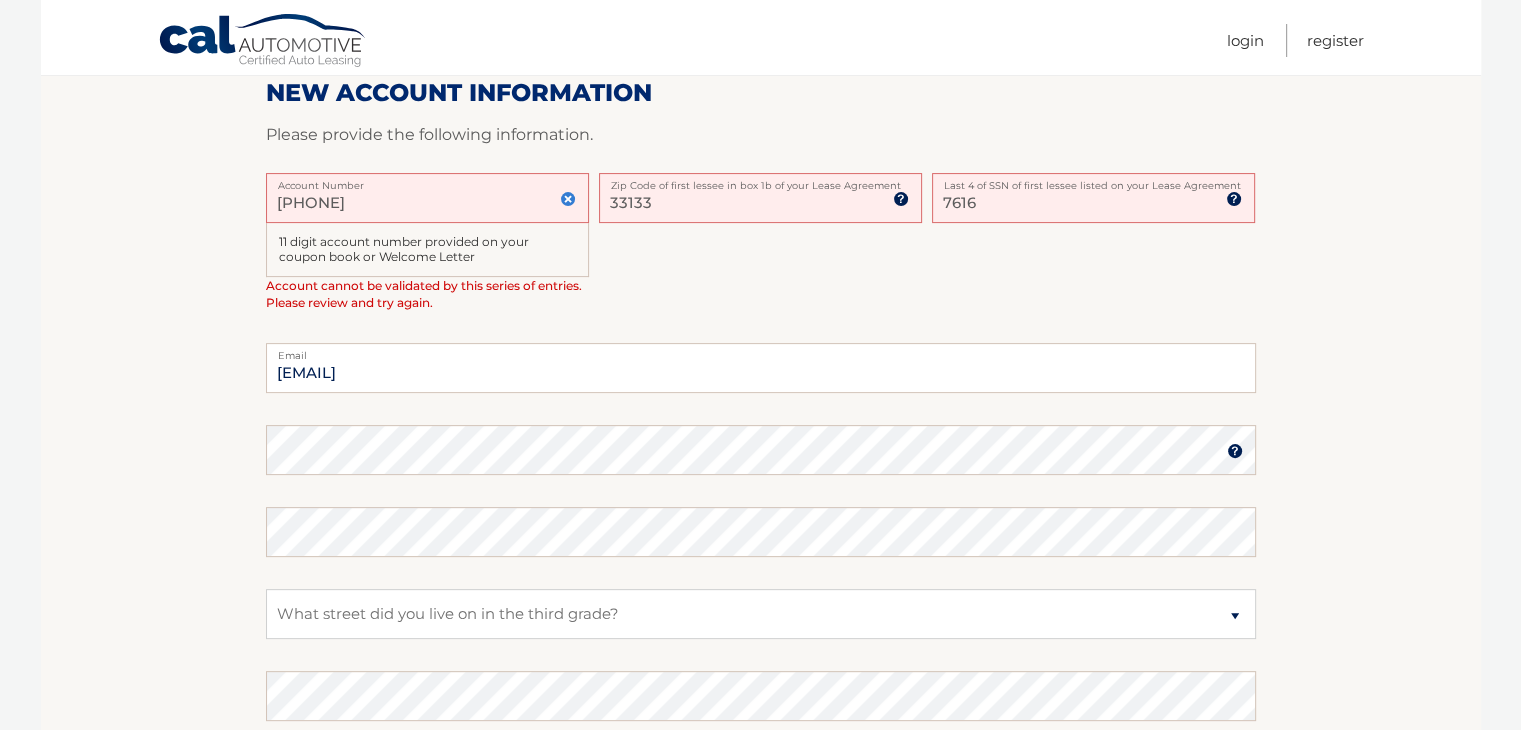click at bounding box center [568, 199] 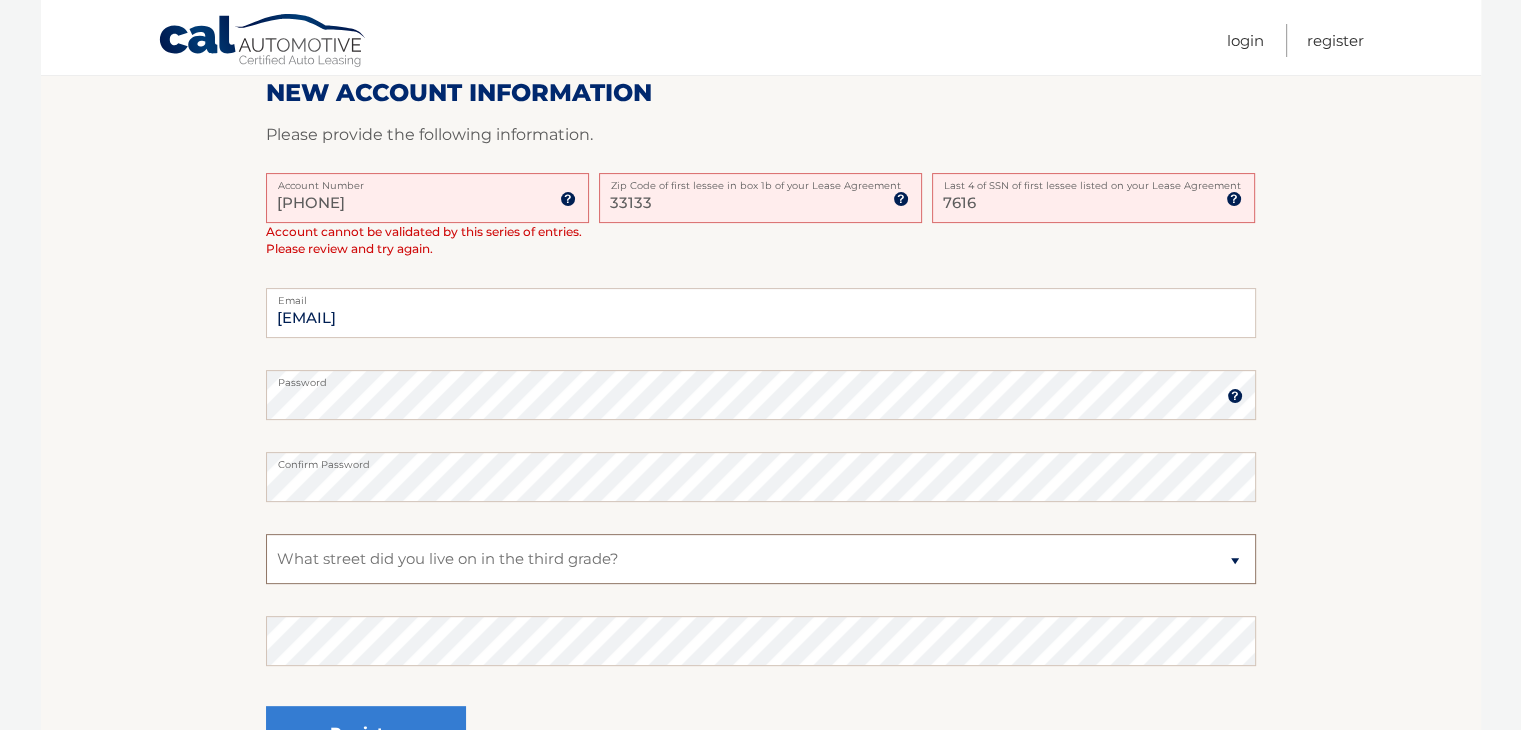 click on "Select a Security Question
What was the name of your elementary school?
What is your mother’s maiden name?
What street did you live on in the third grade?
In what city or town was your first job?
What was your childhood phone number including area code? (e.g., 000-000-0000)" at bounding box center [761, 559] 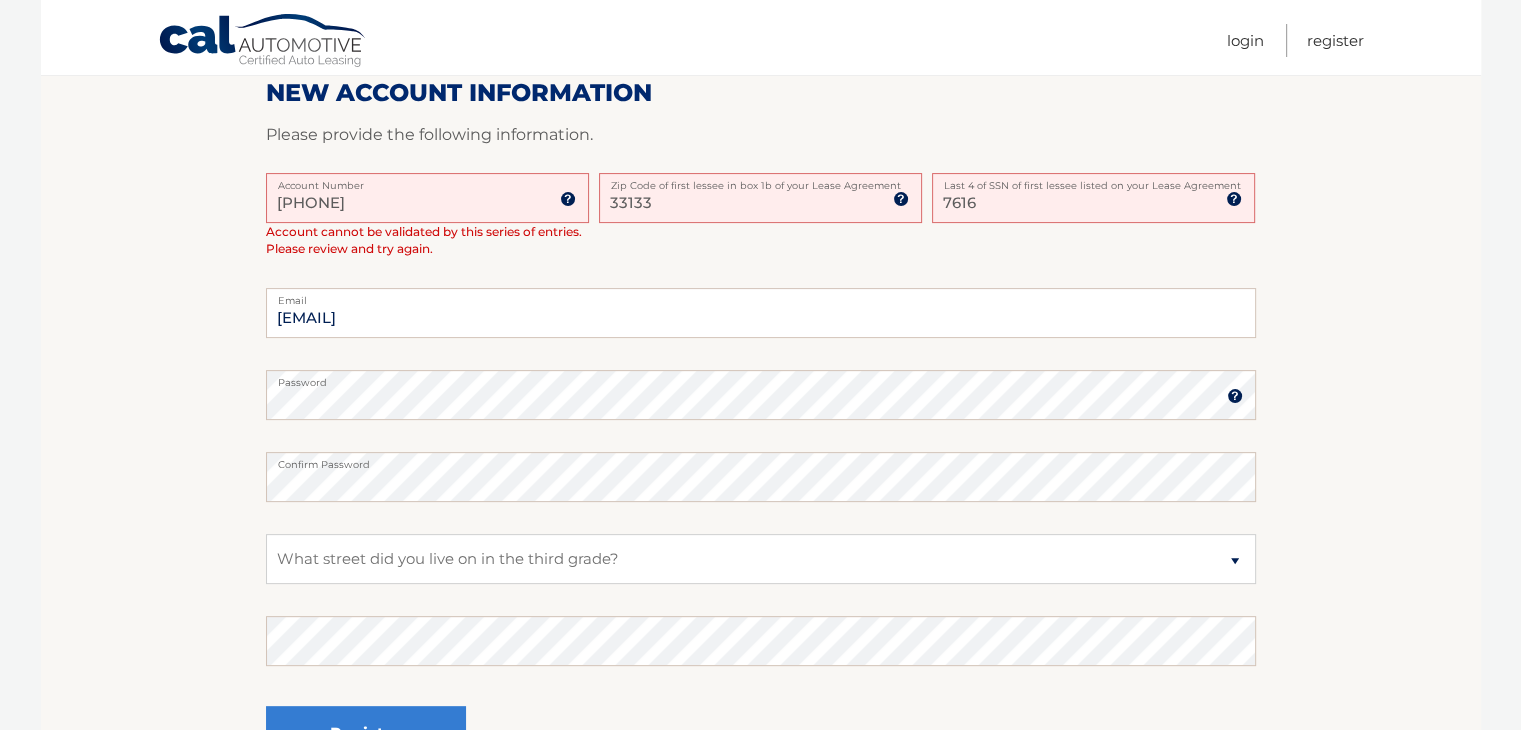click on "emilioposada03@hotmail.com
Email
Password
Password should be a minimum of 6 characters and is case sensitive
Confirm Password
Select a Security Question
What was the name of your elementary school?
What is your mother’s maiden name?" at bounding box center [761, 545] 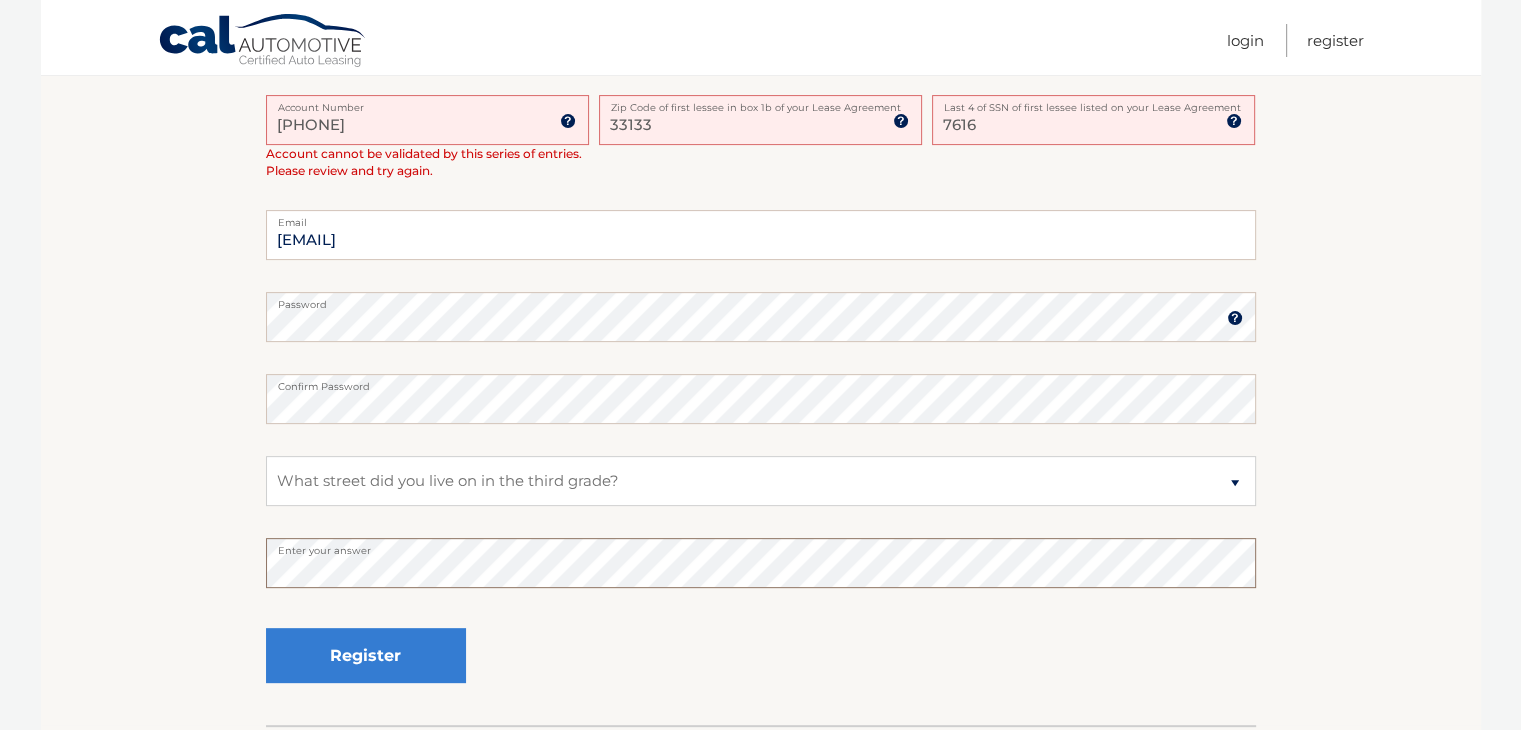 scroll, scrollTop: 600, scrollLeft: 0, axis: vertical 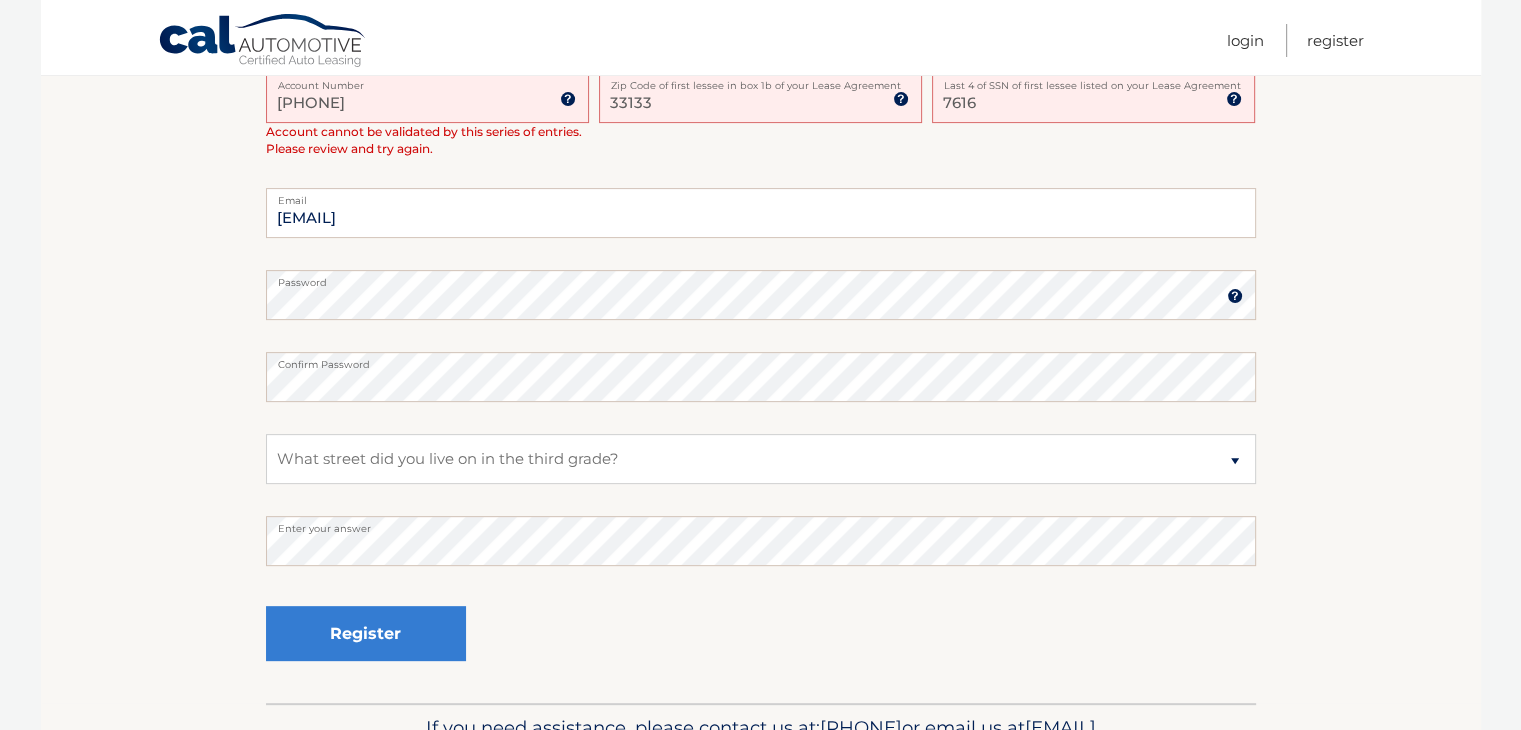 click on "emilioposada03@hotmail.com
Email
Password
Password should be a minimum of 6 characters and is case sensitive
Confirm Password
Select a Security Question
What was the name of your elementary school?
What is your mother’s maiden name?" at bounding box center (761, 445) 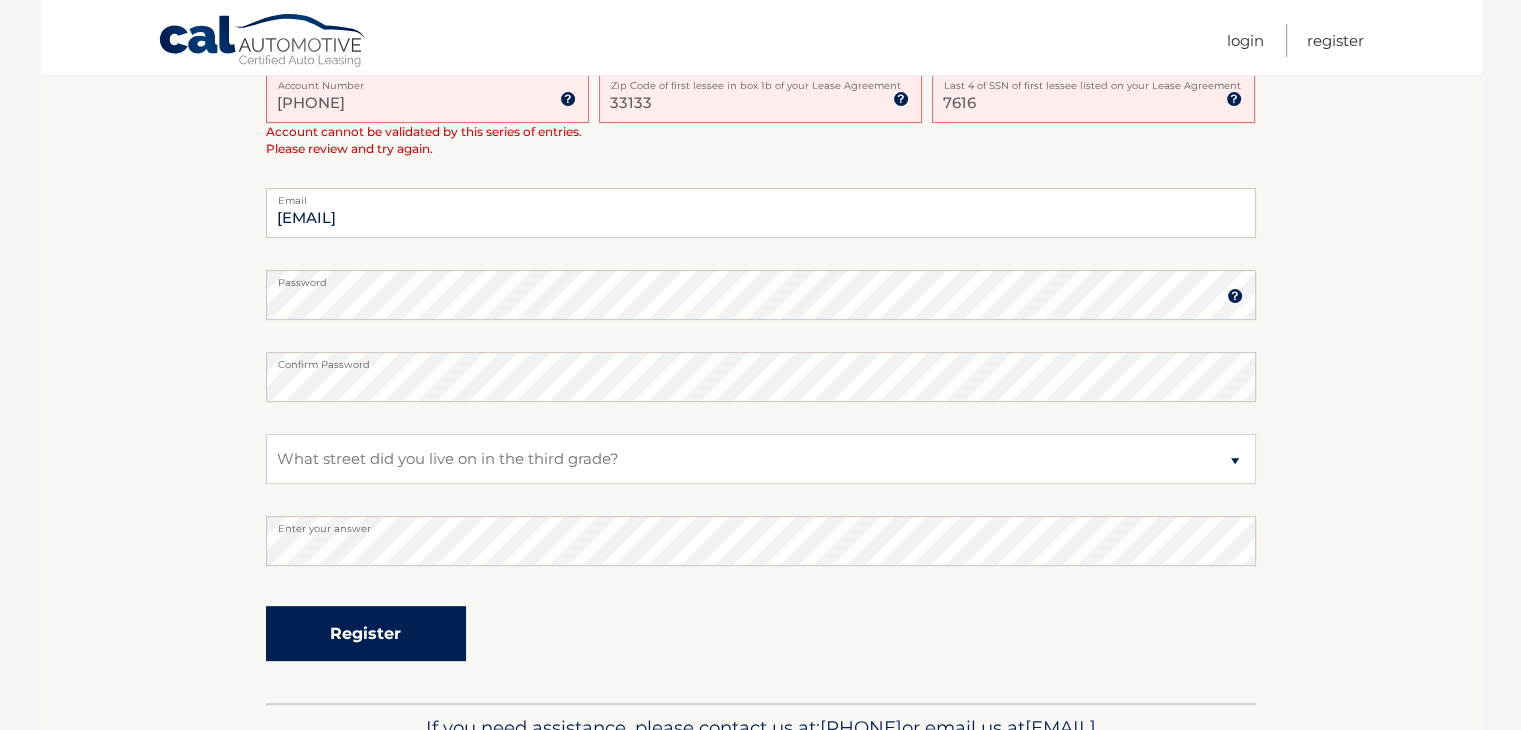 click on "Register" at bounding box center [366, 633] 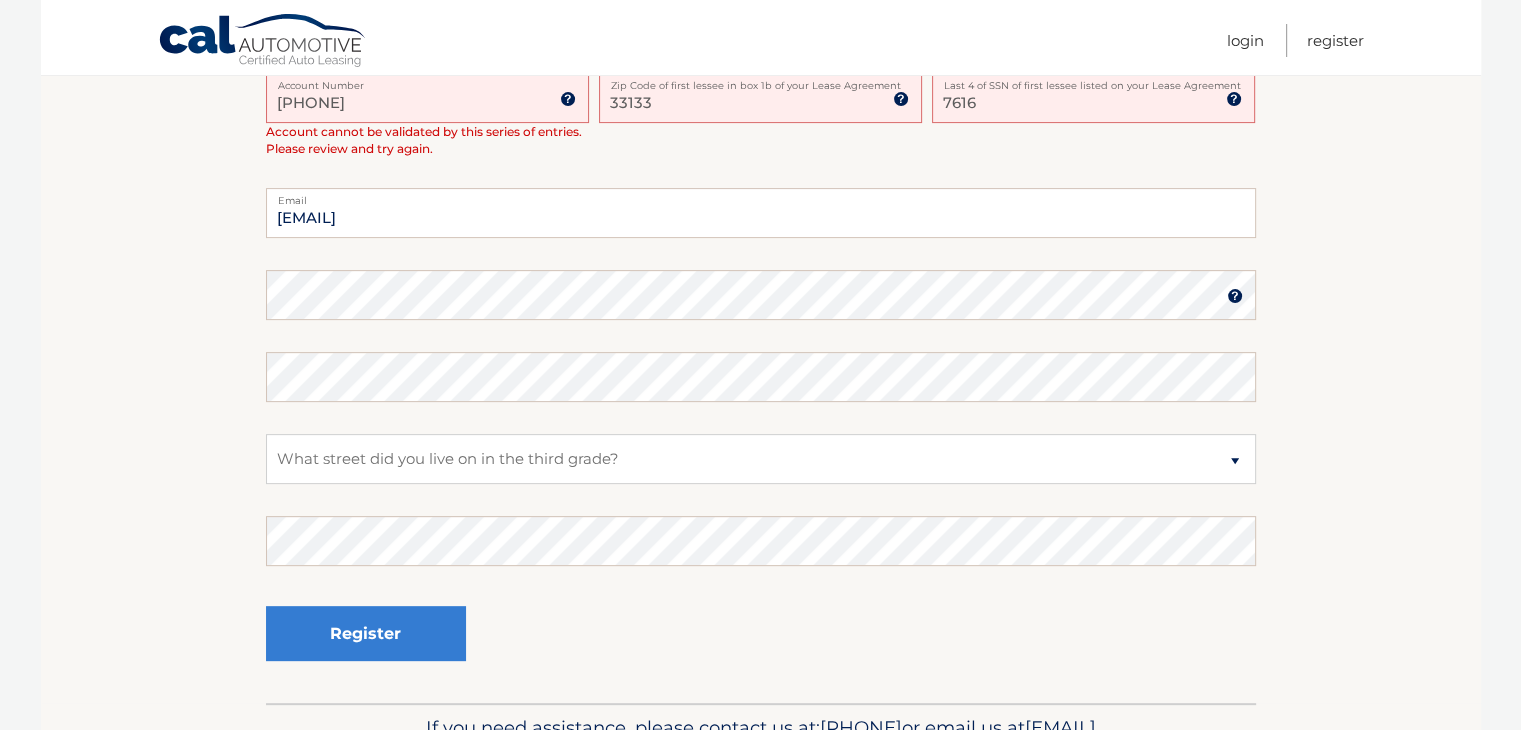 scroll, scrollTop: 600, scrollLeft: 0, axis: vertical 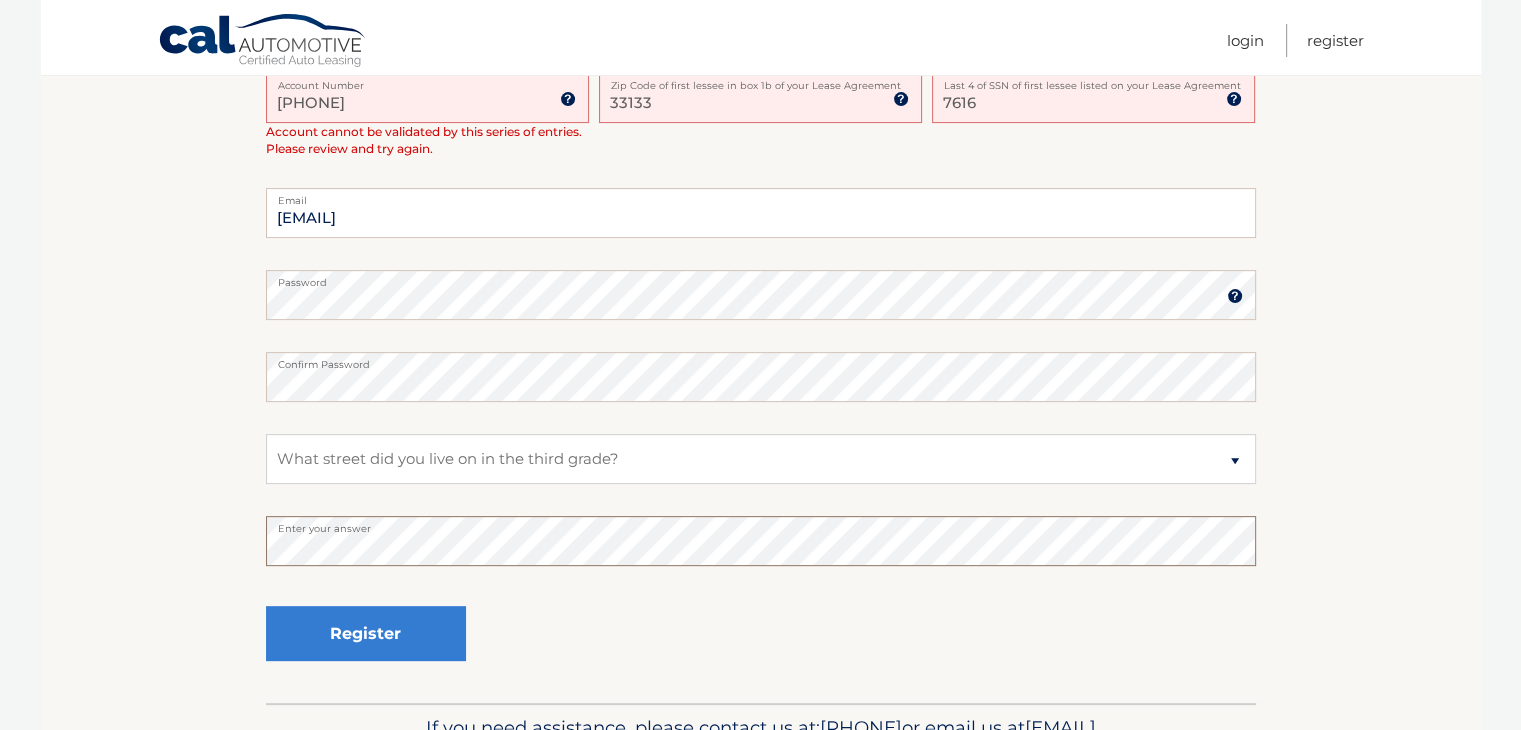 click on "Register" at bounding box center [366, 633] 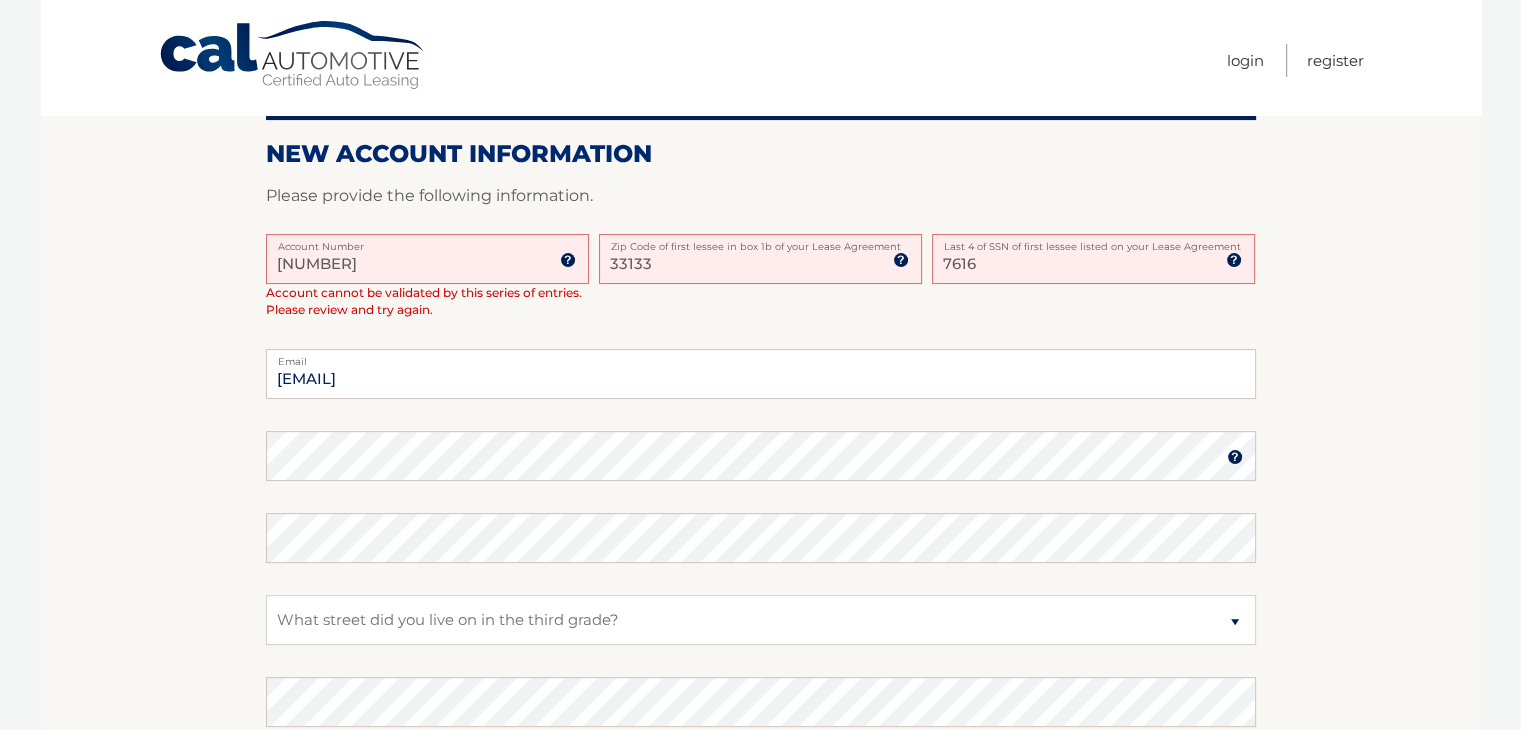 scroll, scrollTop: 23, scrollLeft: 0, axis: vertical 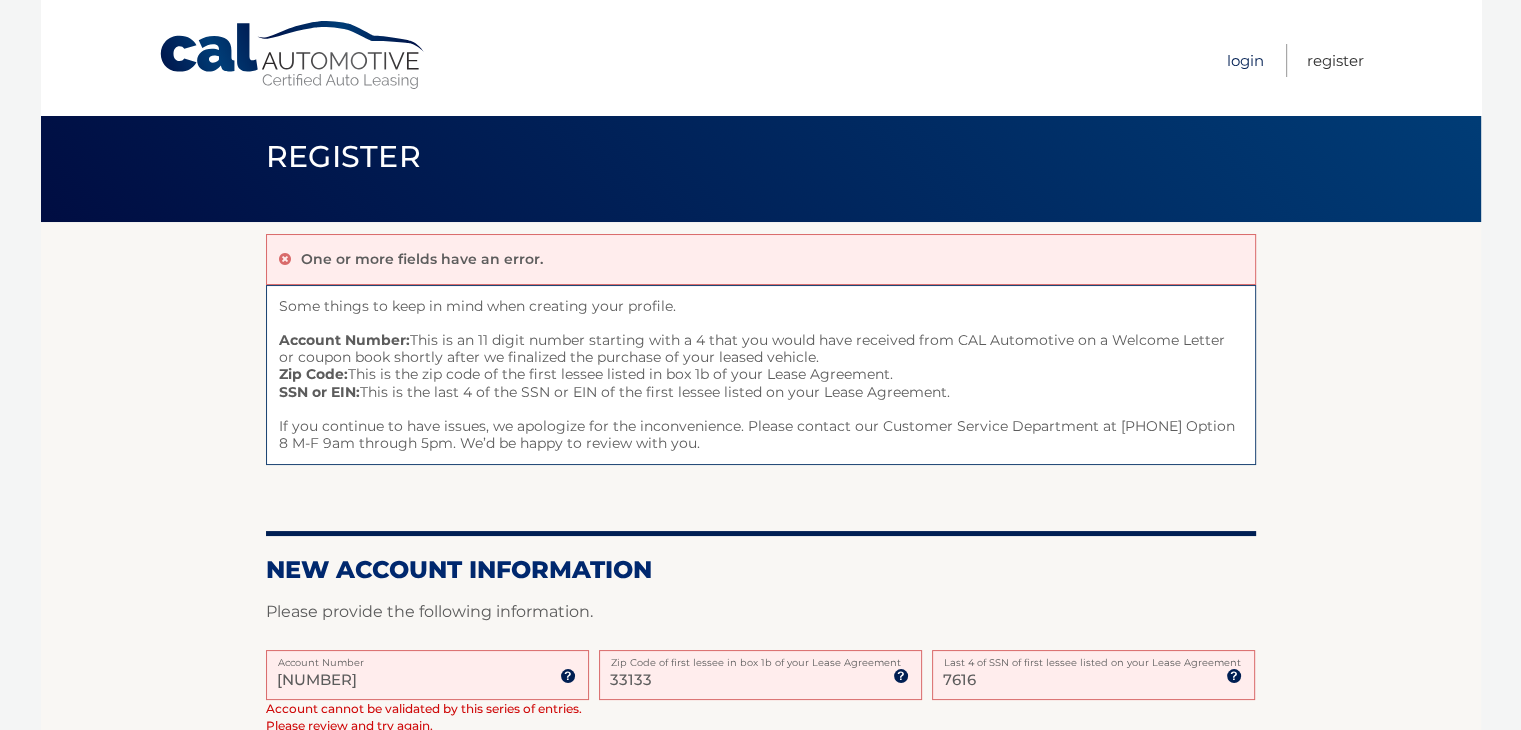 click on "Login" at bounding box center [1245, 60] 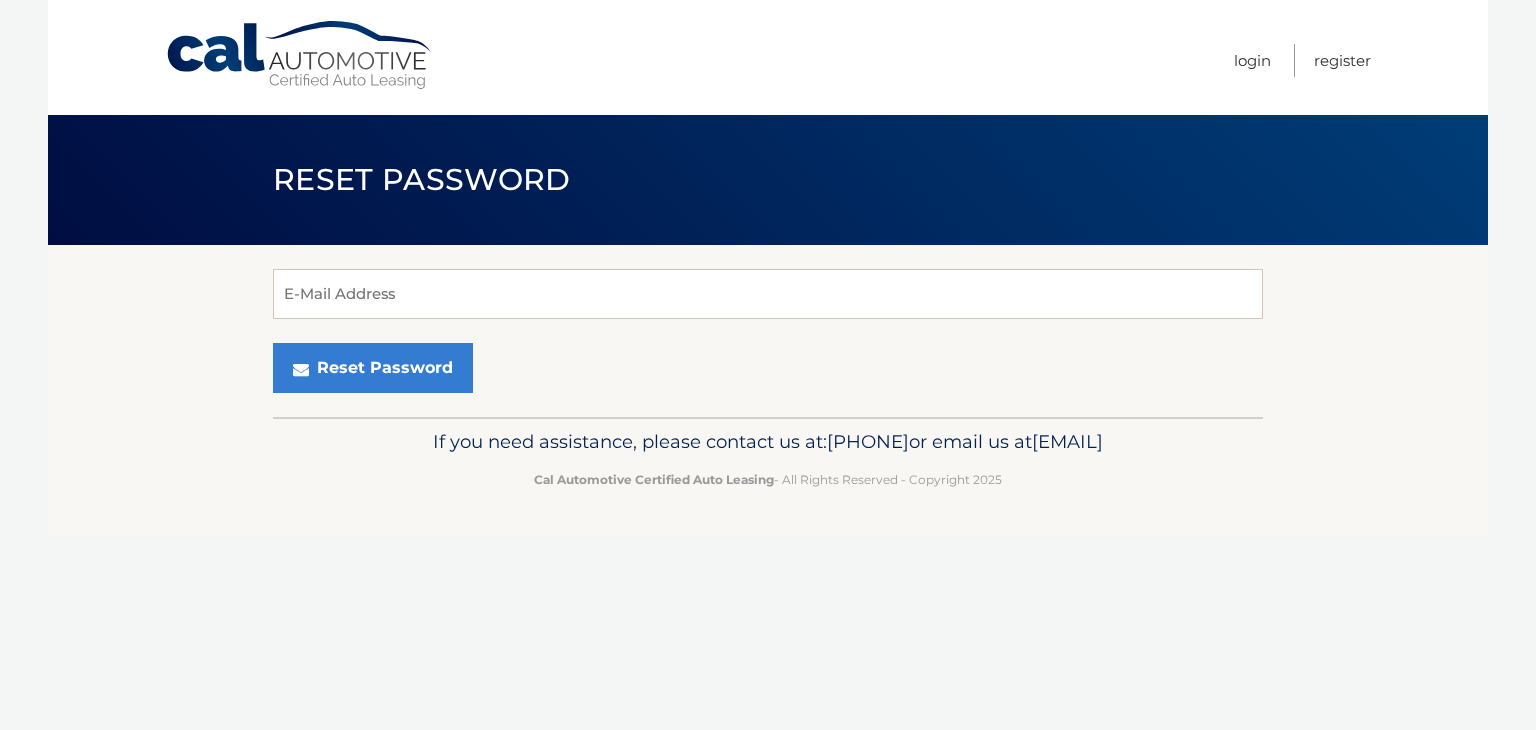 scroll, scrollTop: 0, scrollLeft: 0, axis: both 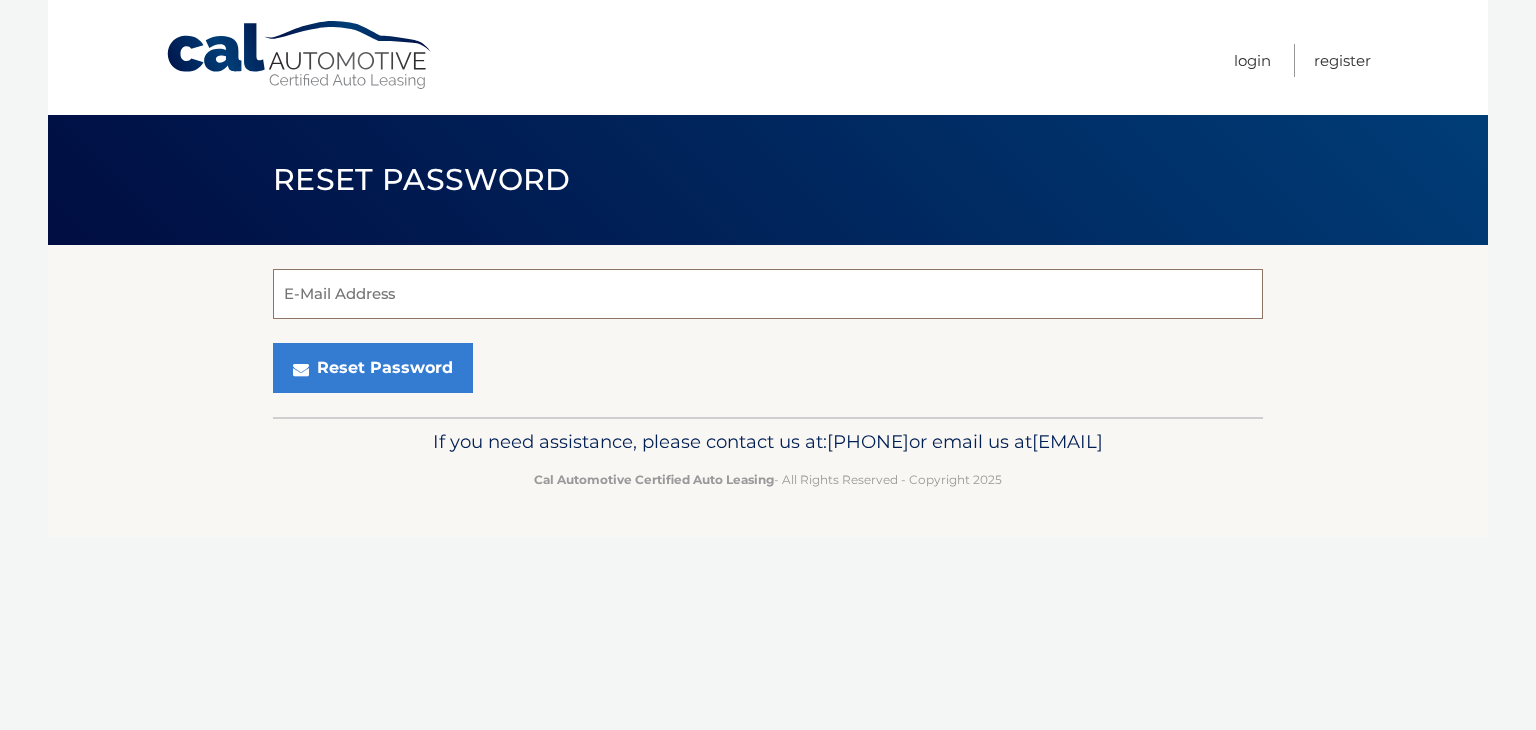 click on "E-Mail Address" at bounding box center [768, 294] 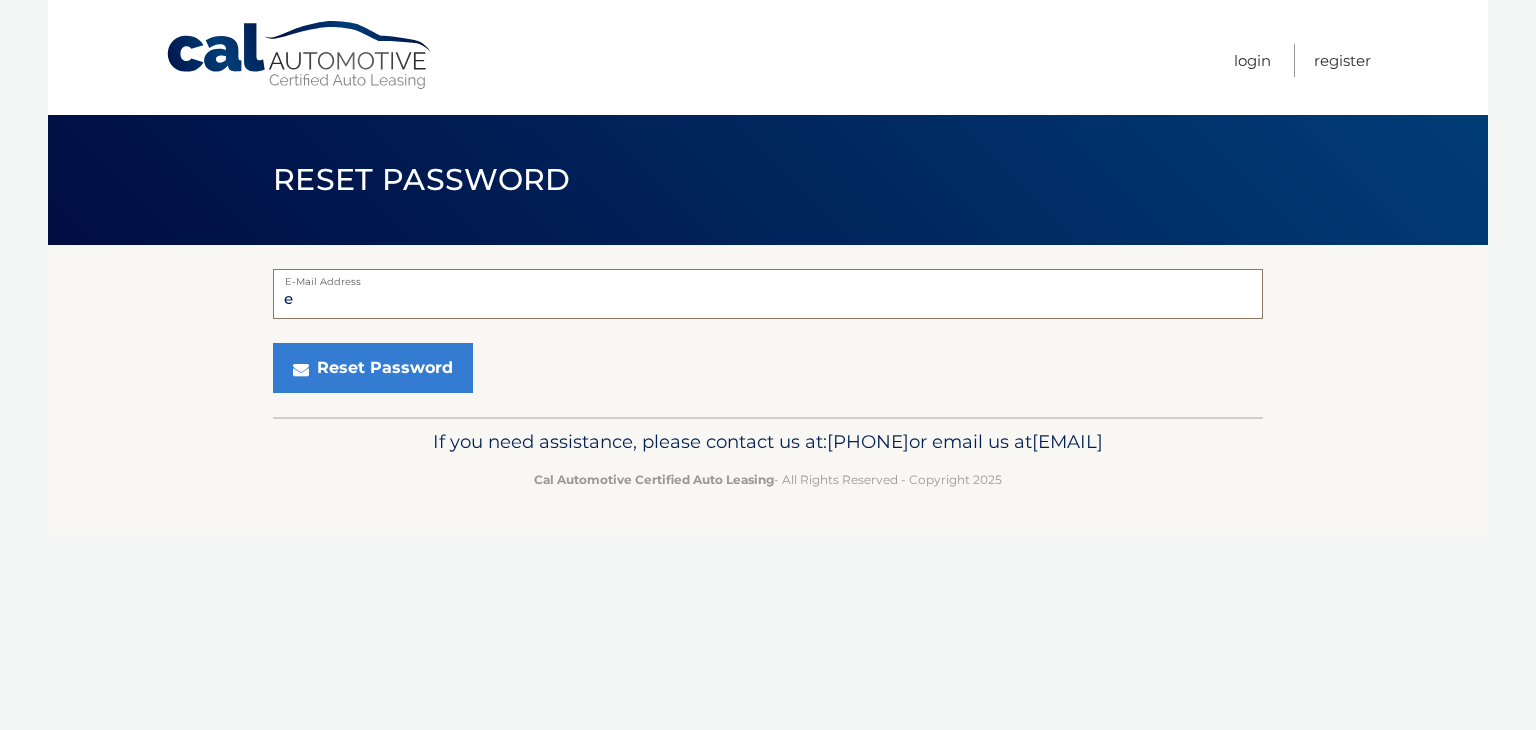 type on "[EMAIL]" 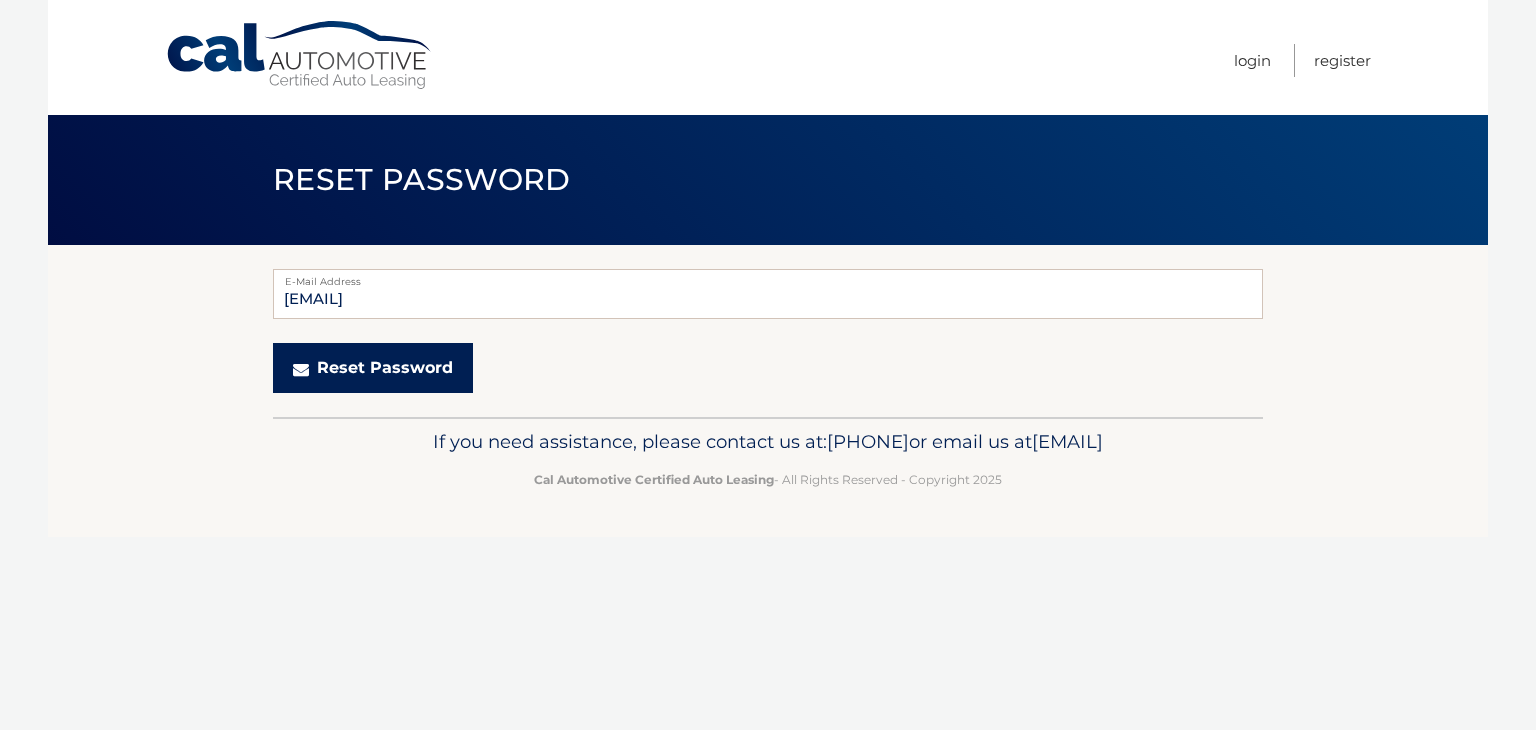 click on "Reset Password" at bounding box center (373, 368) 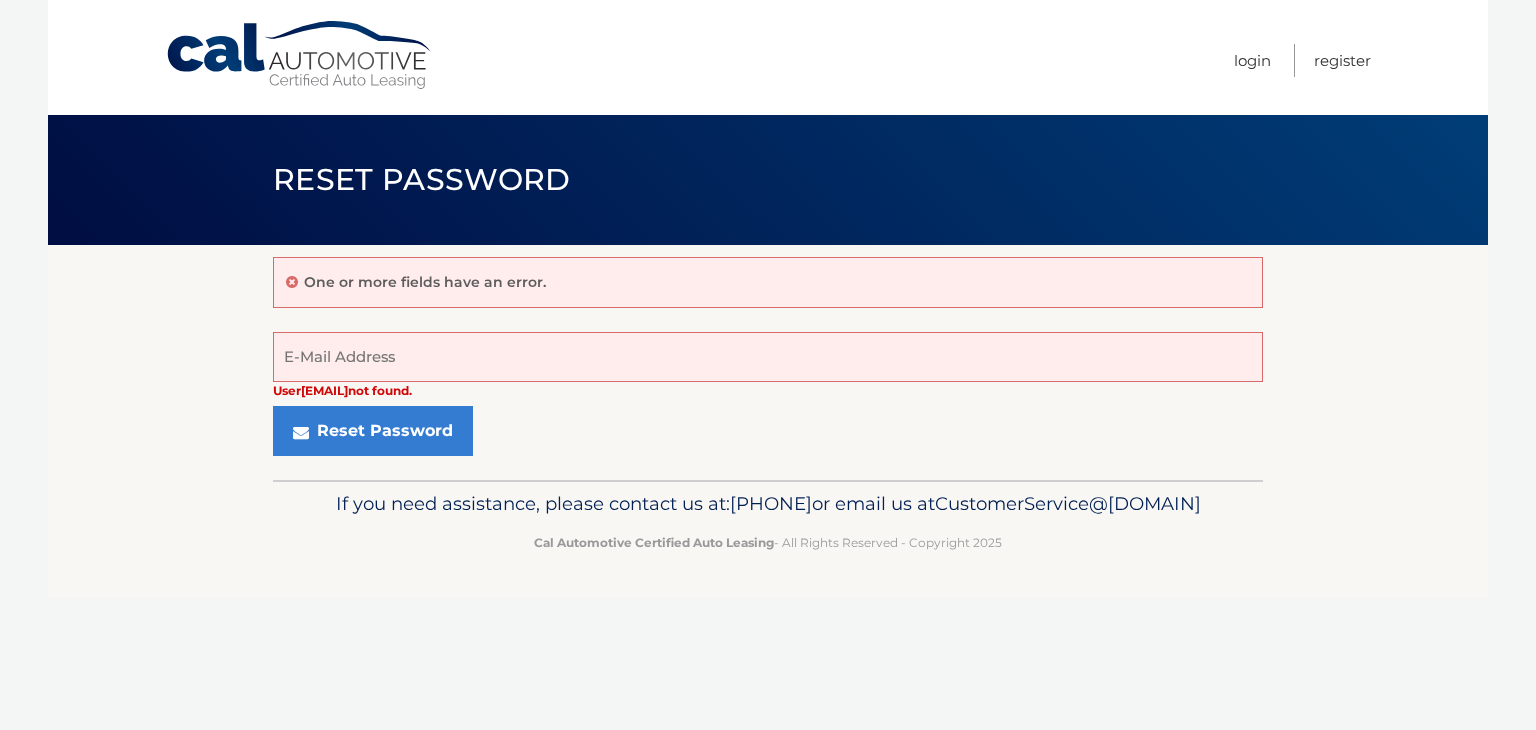 scroll, scrollTop: 0, scrollLeft: 0, axis: both 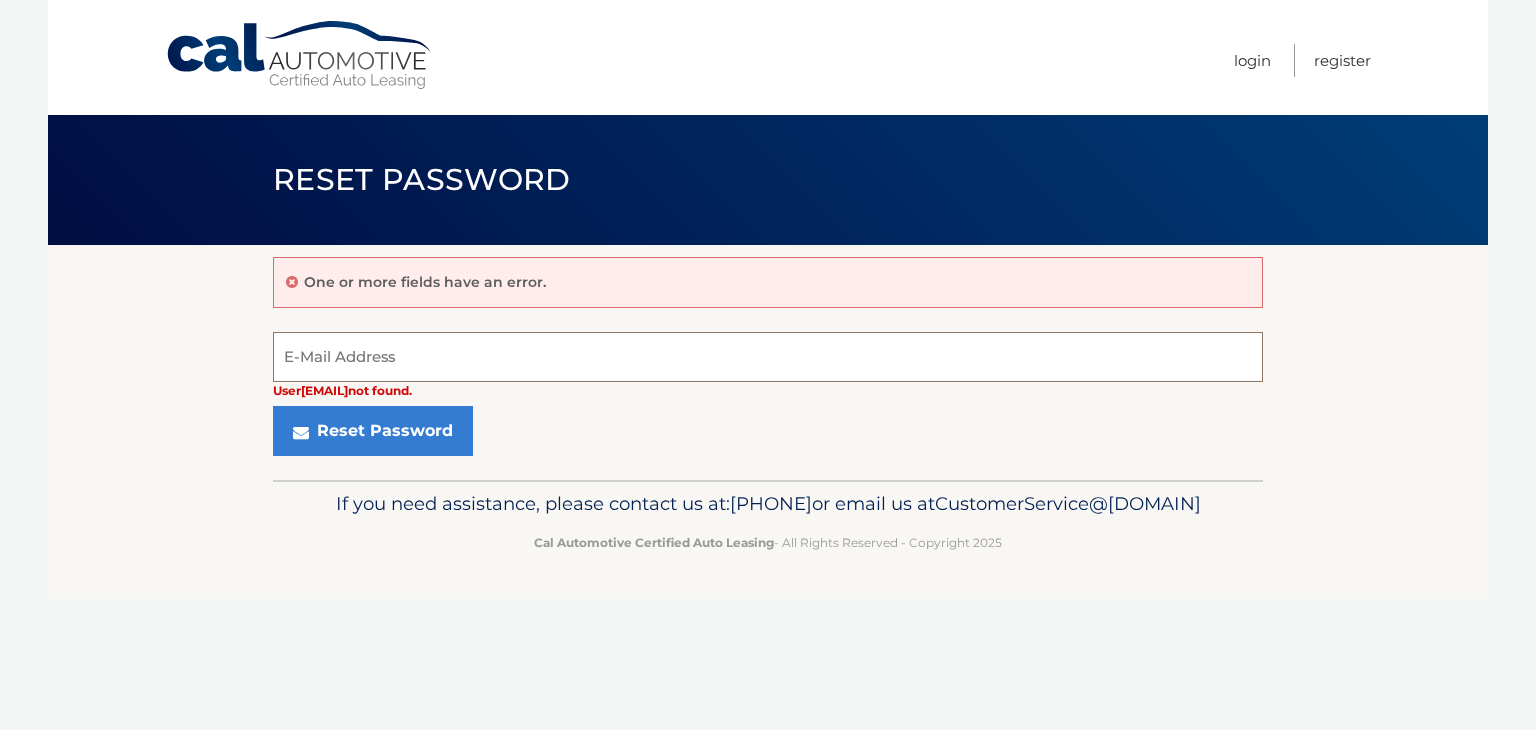 click on "E-Mail Address" at bounding box center (768, 357) 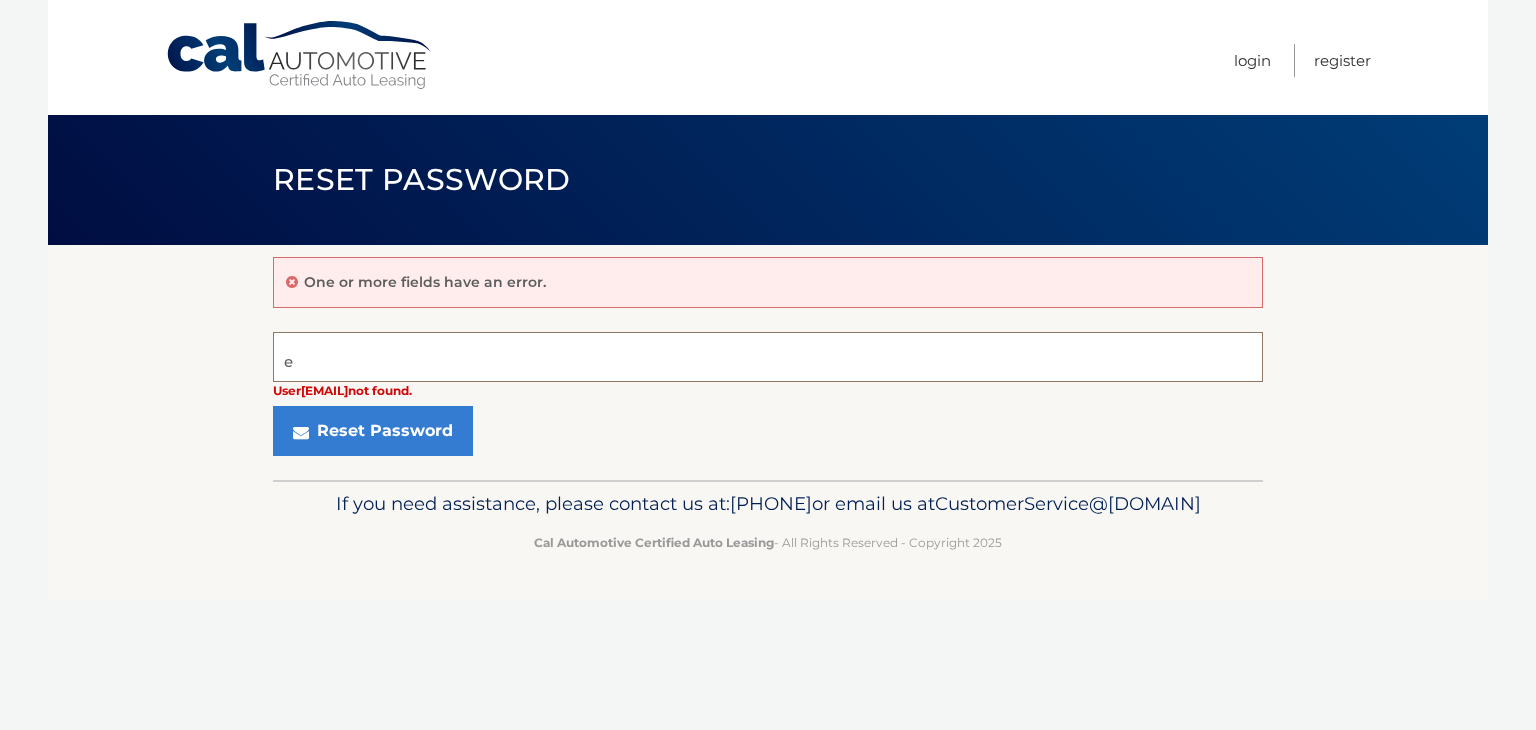 type on "[EMAIL]" 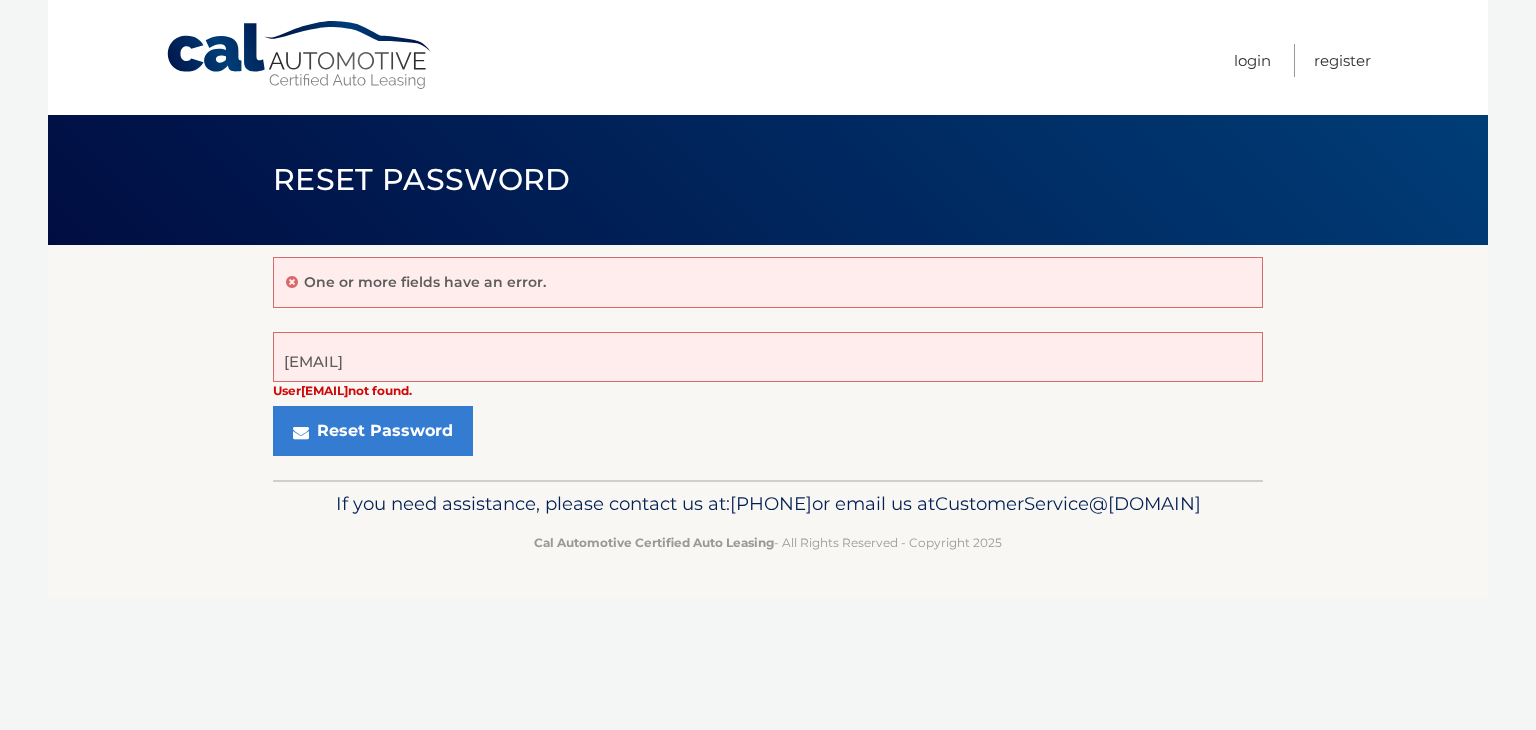 click on "One or more fields have an error.
emilioposada03@hotmail.com
User  emilioposada03@hotmail.com  not found.
E-Mail Address
Reset Password" at bounding box center (768, 362) 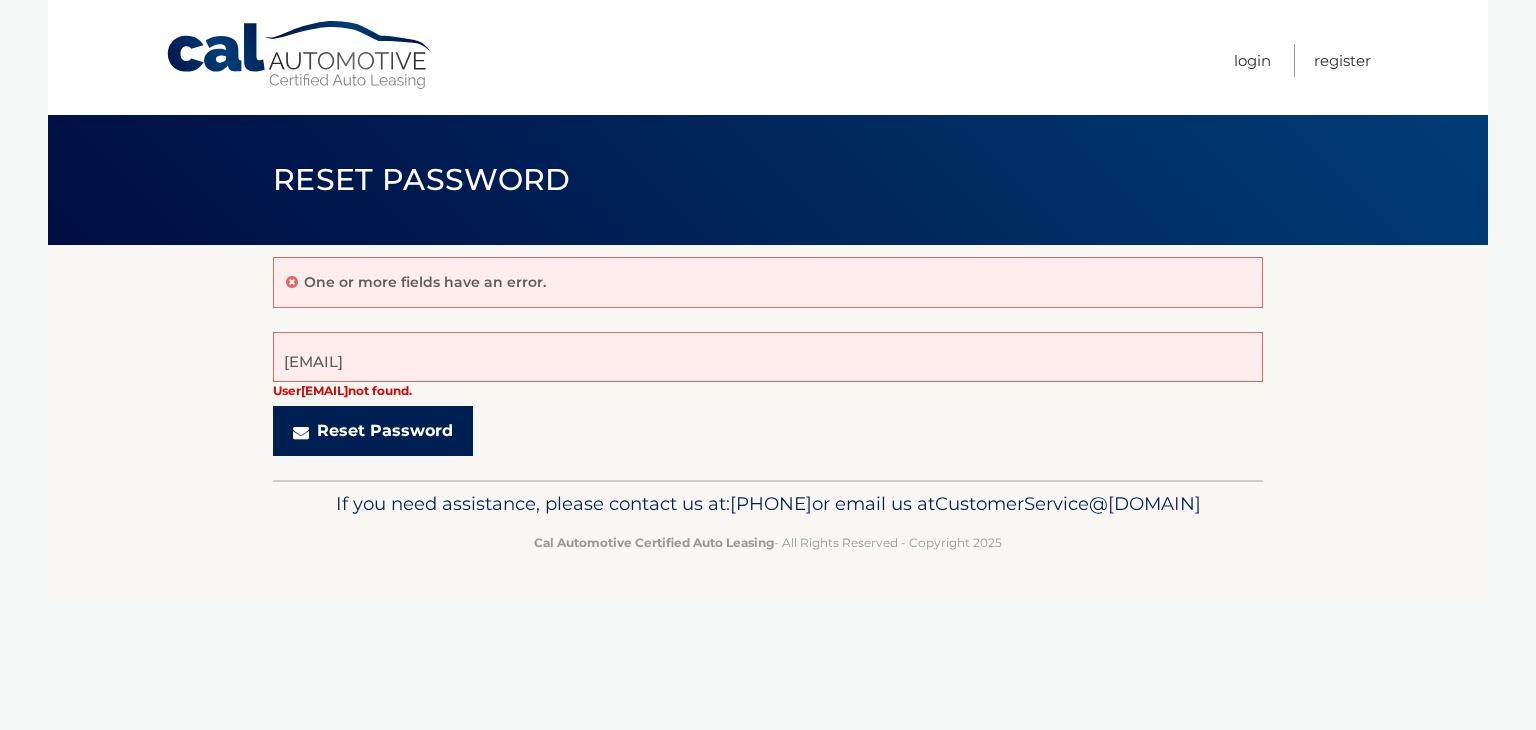 click on "Reset Password" at bounding box center [373, 431] 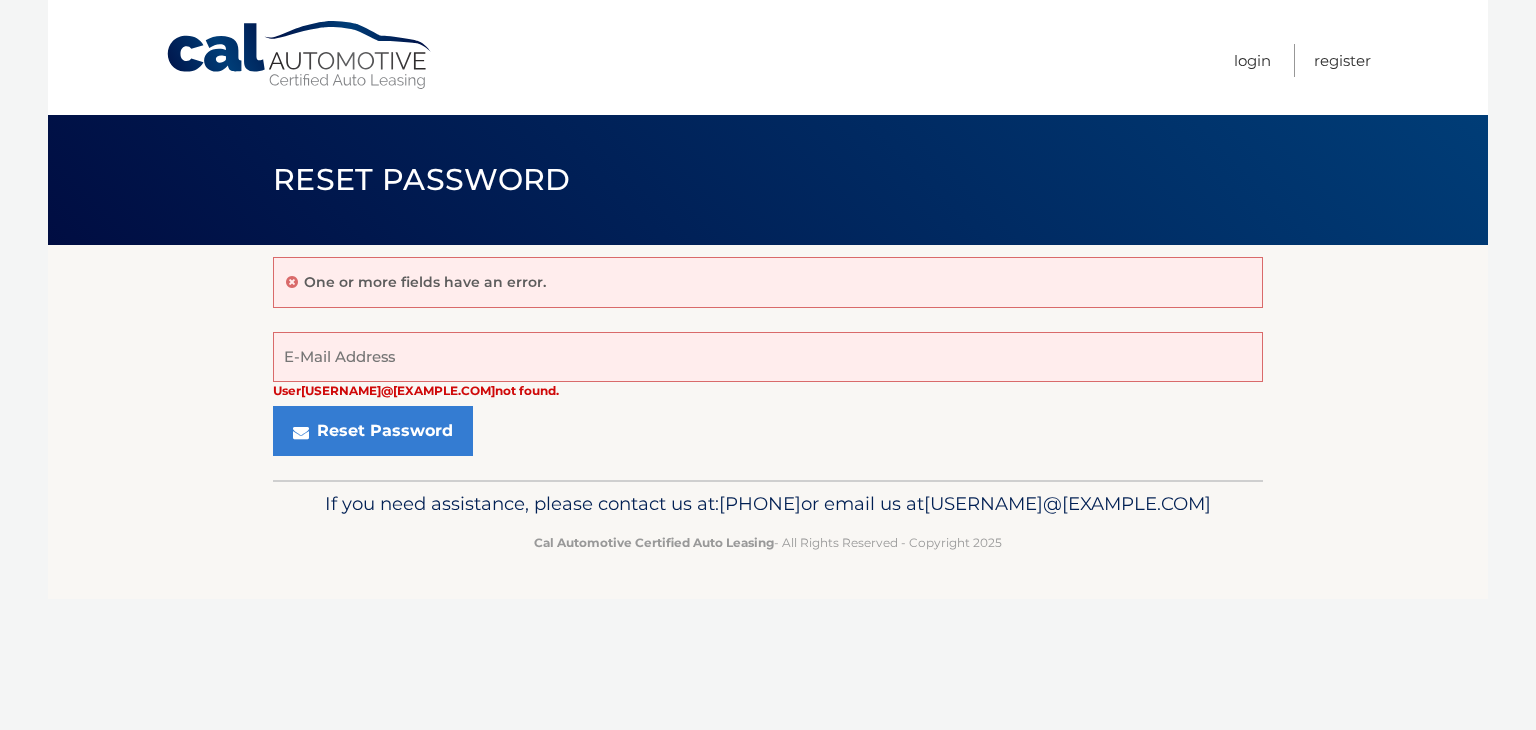 scroll, scrollTop: 0, scrollLeft: 0, axis: both 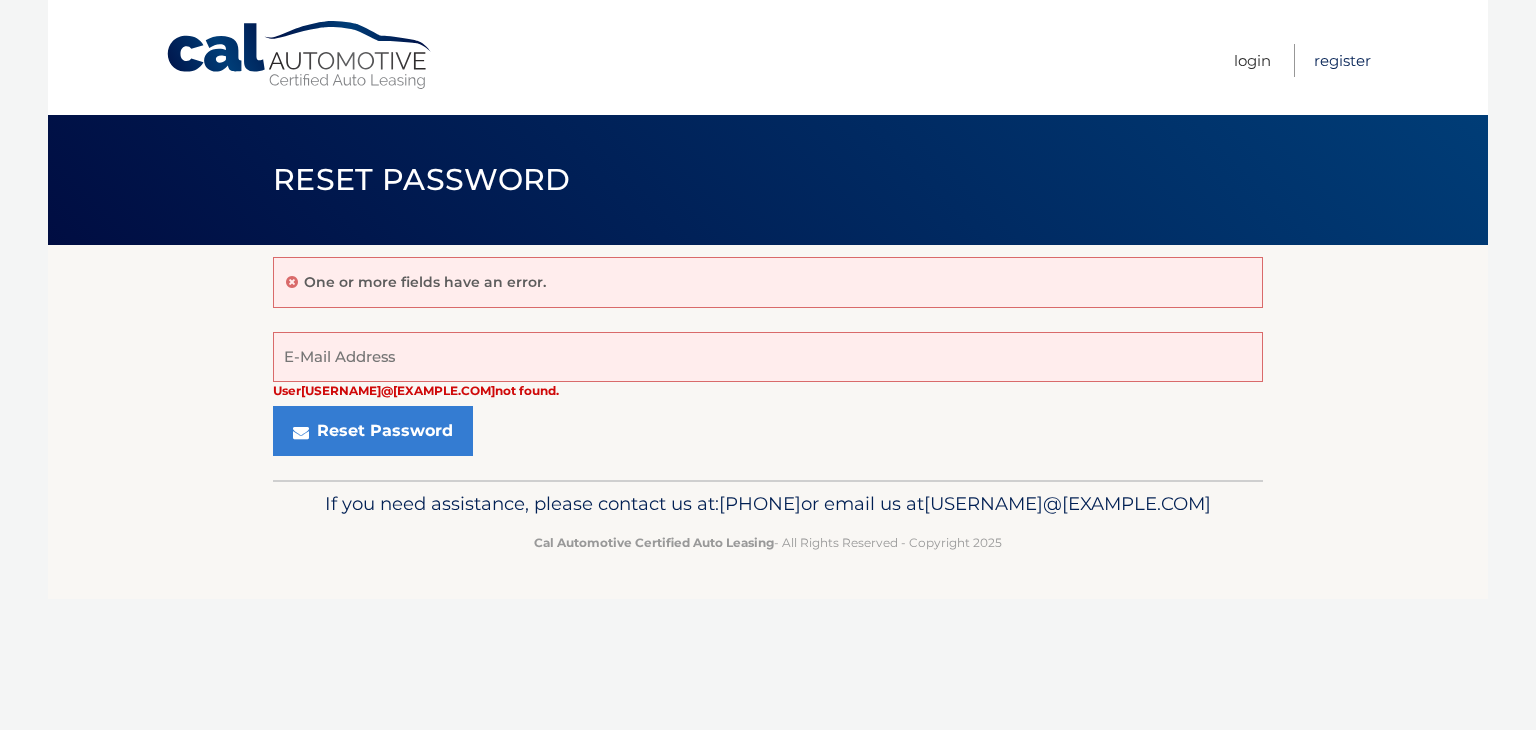 click on "Register" at bounding box center (1342, 60) 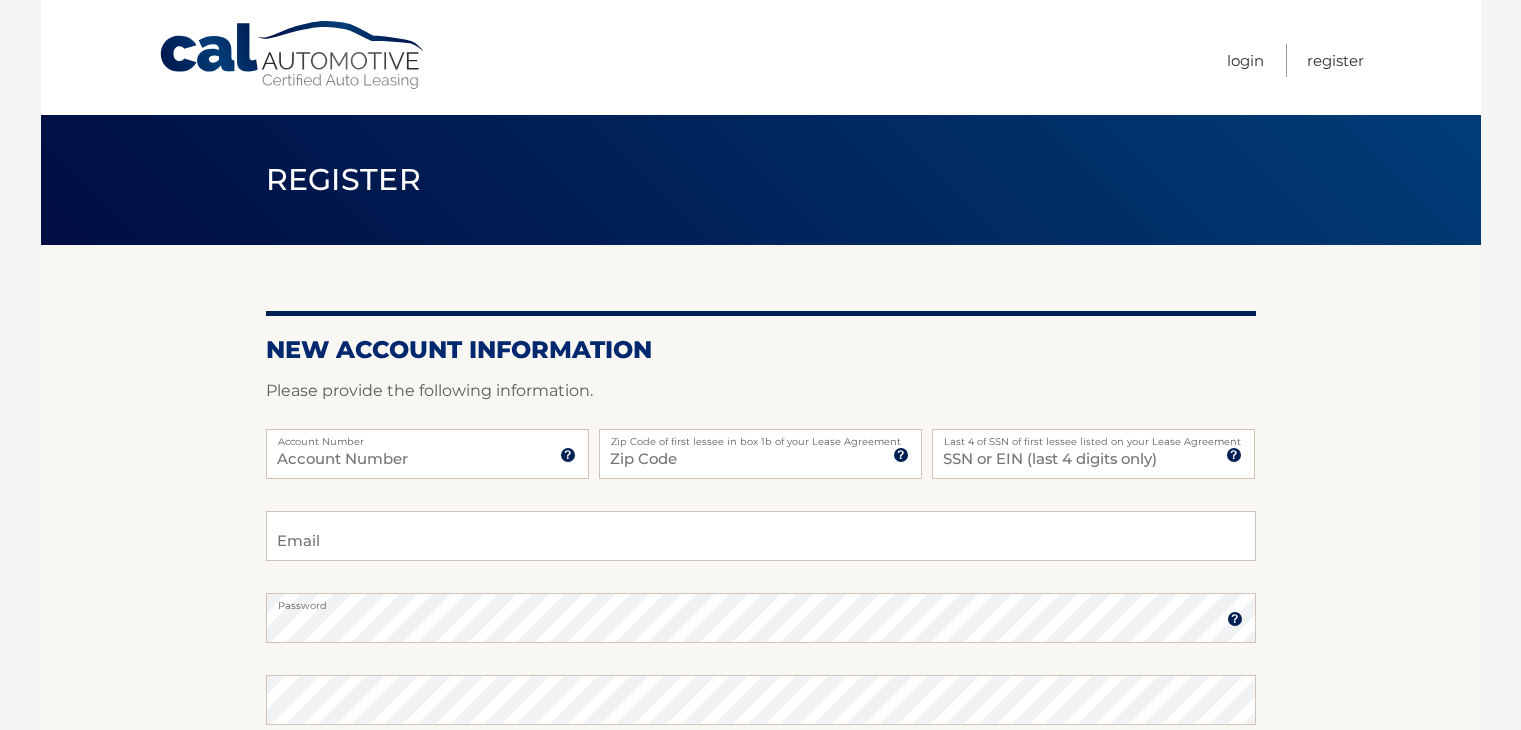 scroll, scrollTop: 0, scrollLeft: 0, axis: both 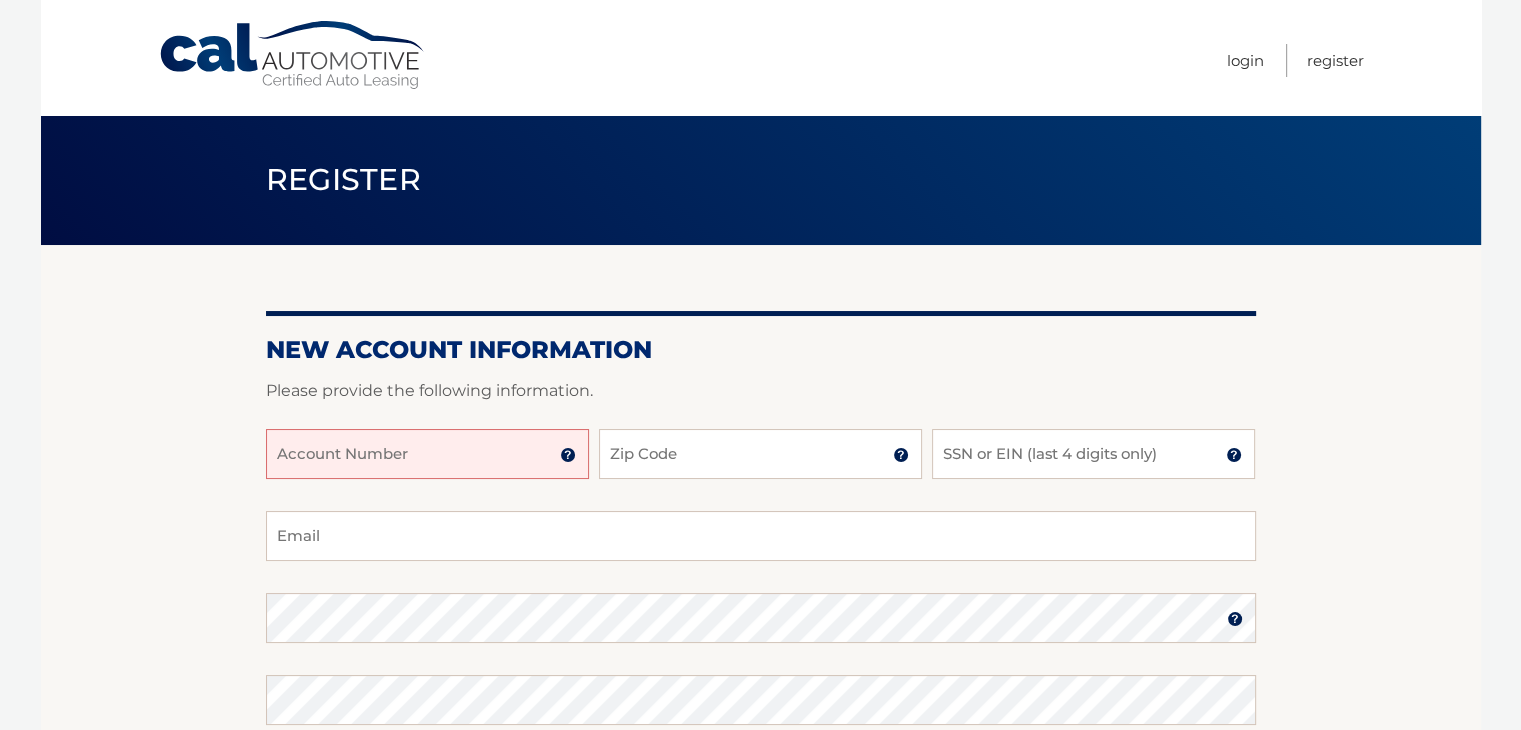 click on "Account Number" at bounding box center [427, 454] 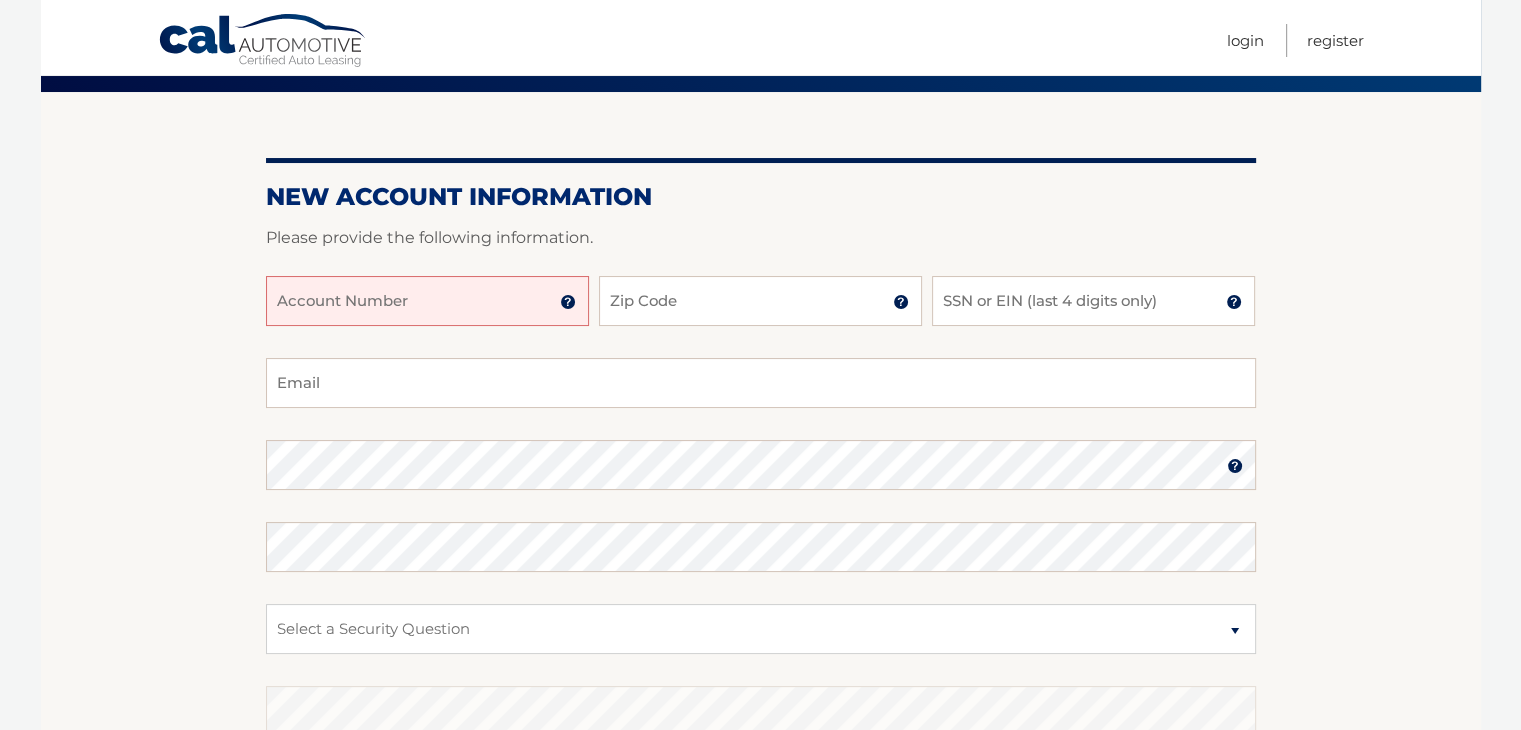 scroll, scrollTop: 200, scrollLeft: 0, axis: vertical 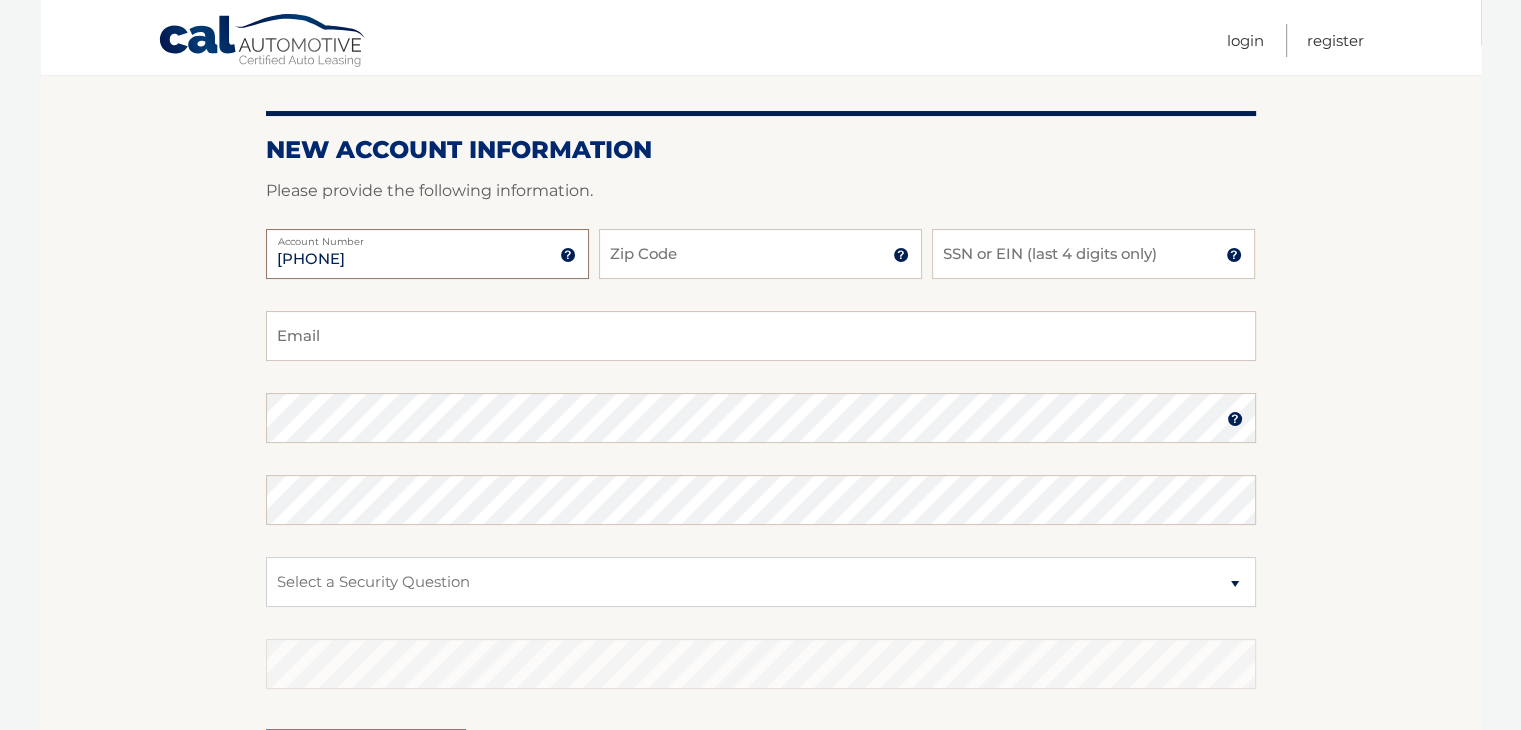 type on "[PHONE]" 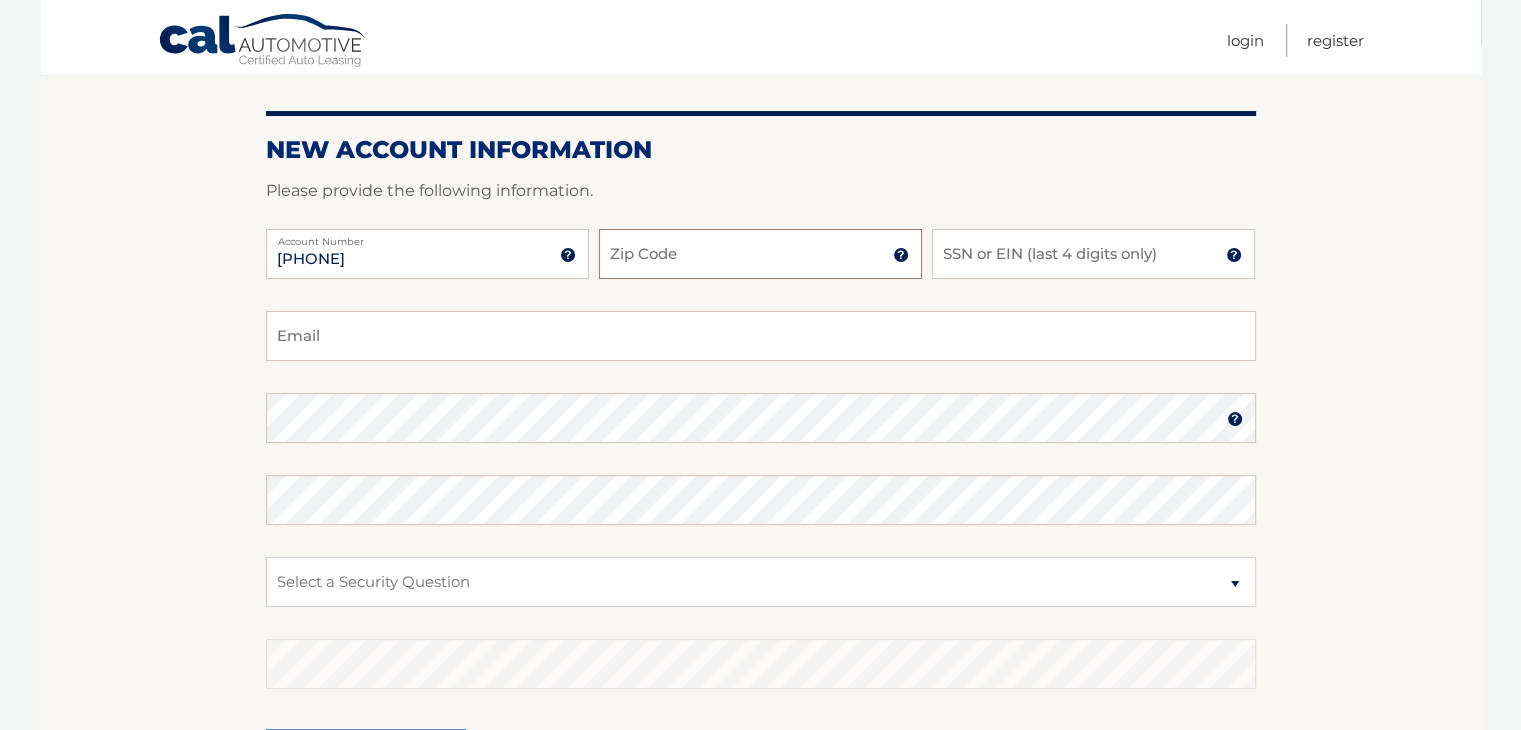 click on "Zip Code" at bounding box center [760, 254] 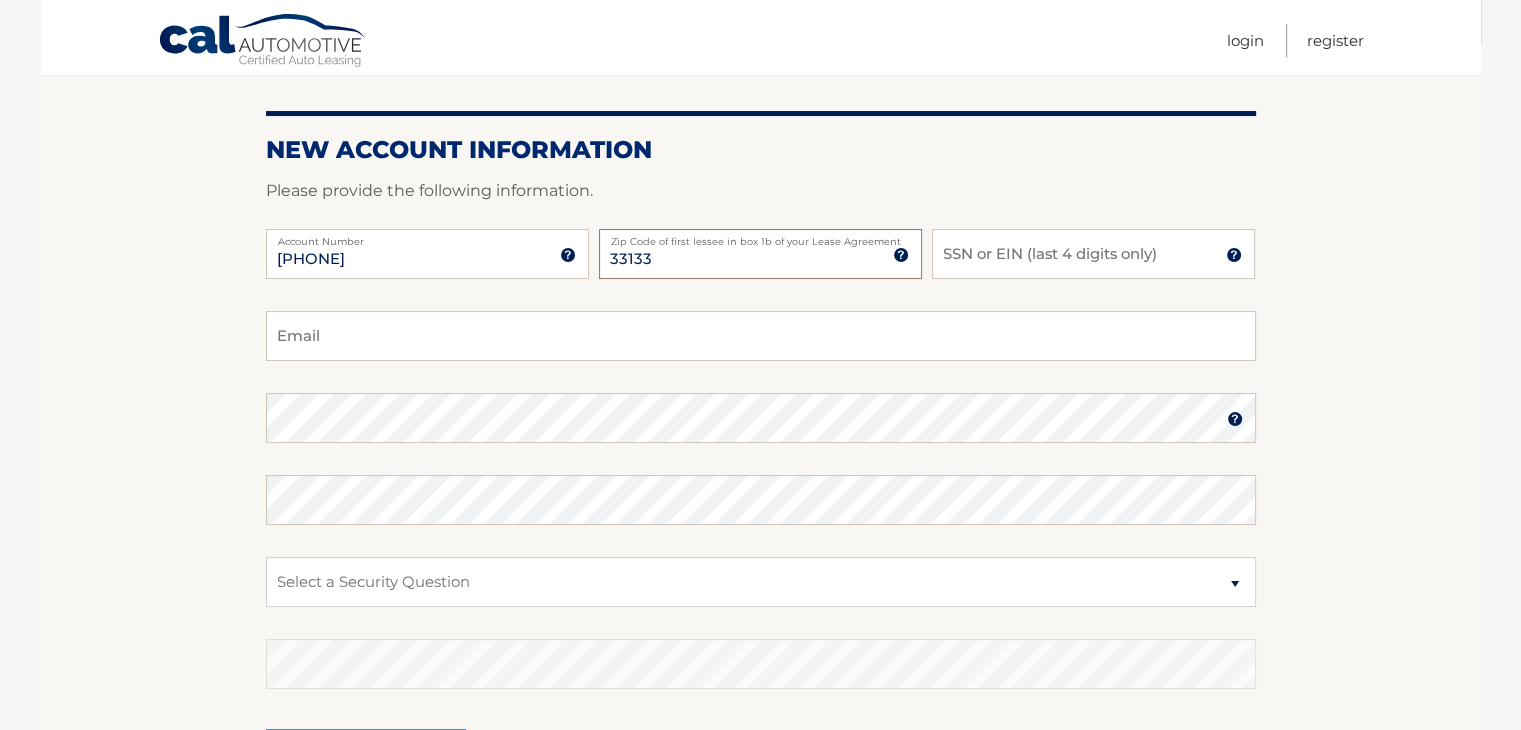 type on "33133" 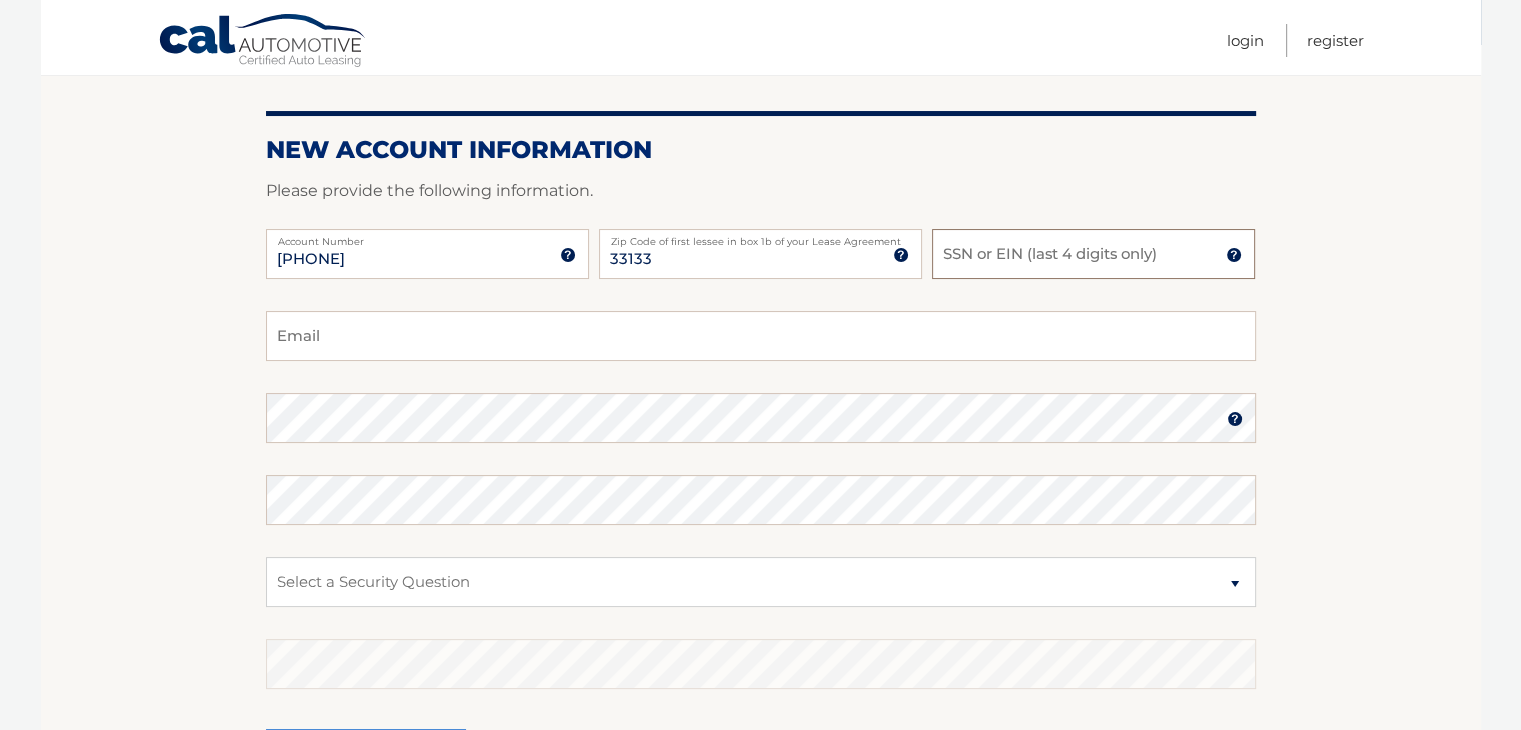 click on "SSN or EIN (last 4 digits only)" at bounding box center [1093, 254] 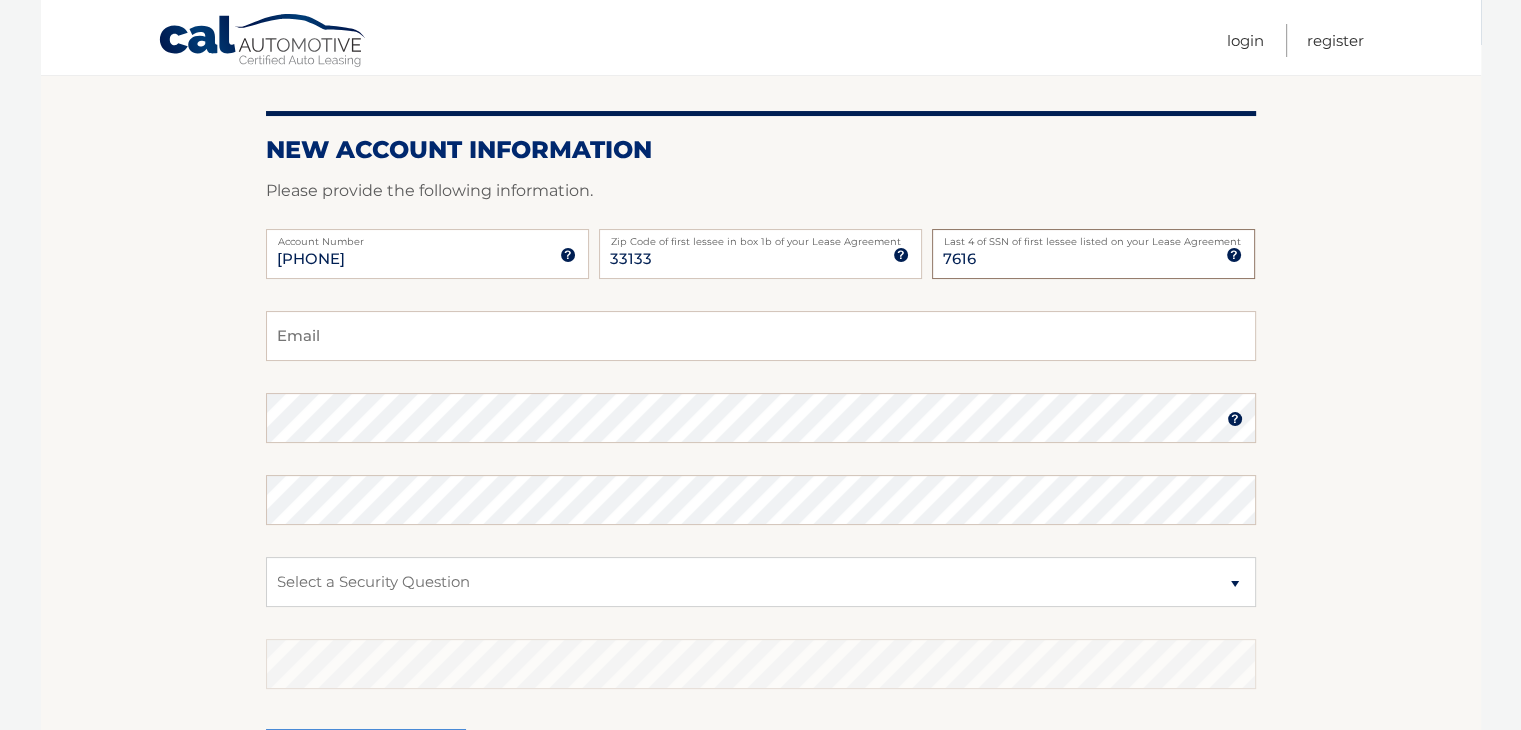 type on "7616" 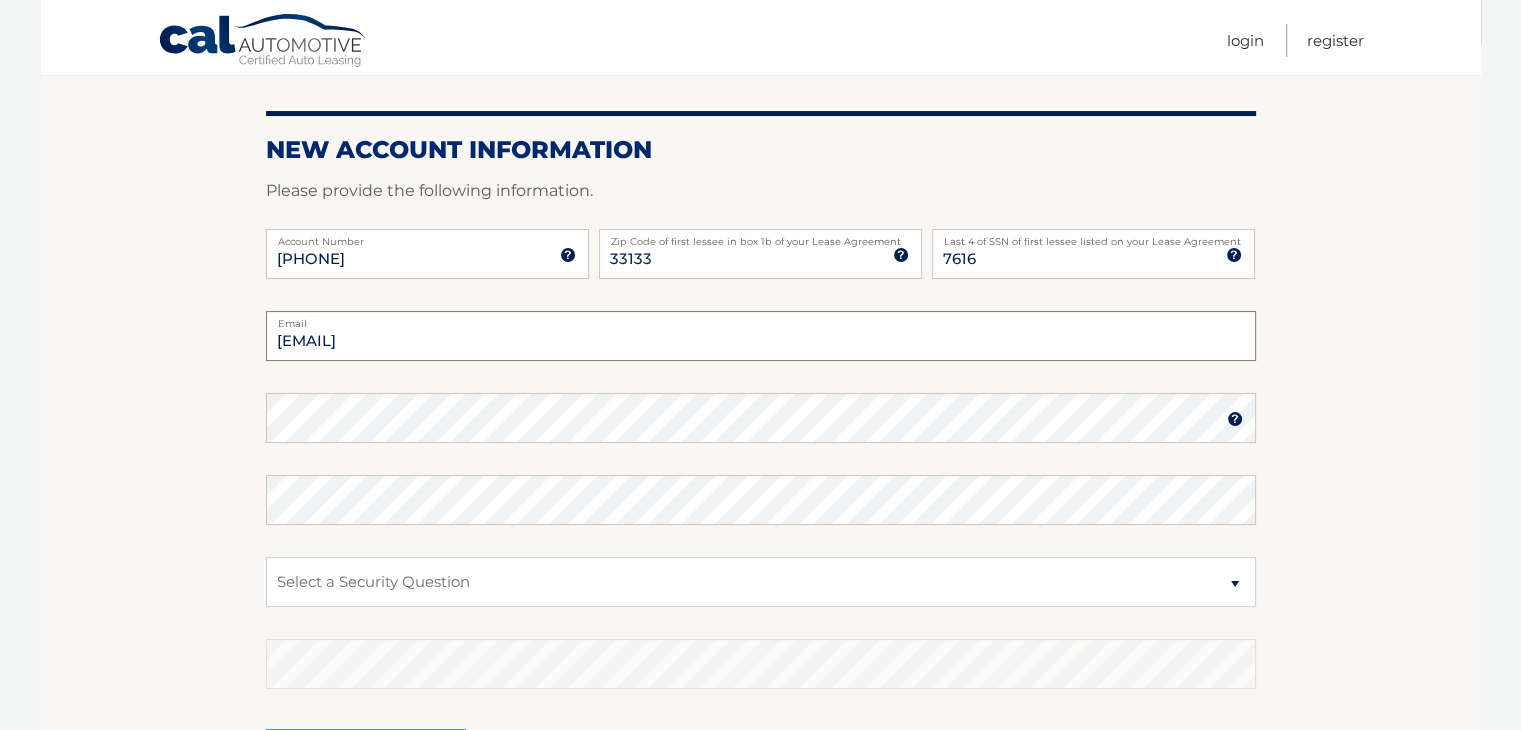 type on "[EMAIL]" 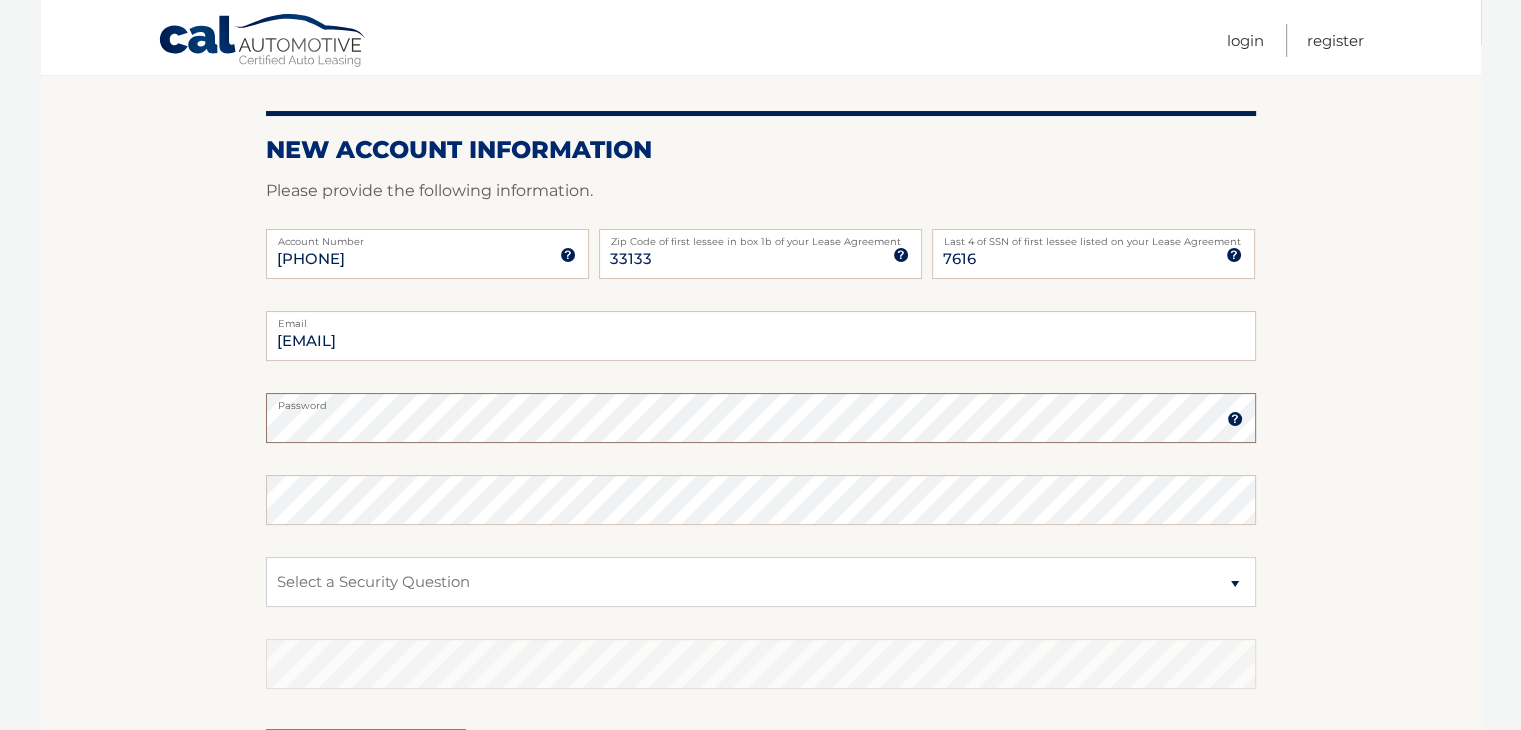 click on "Register" at bounding box center (366, 756) 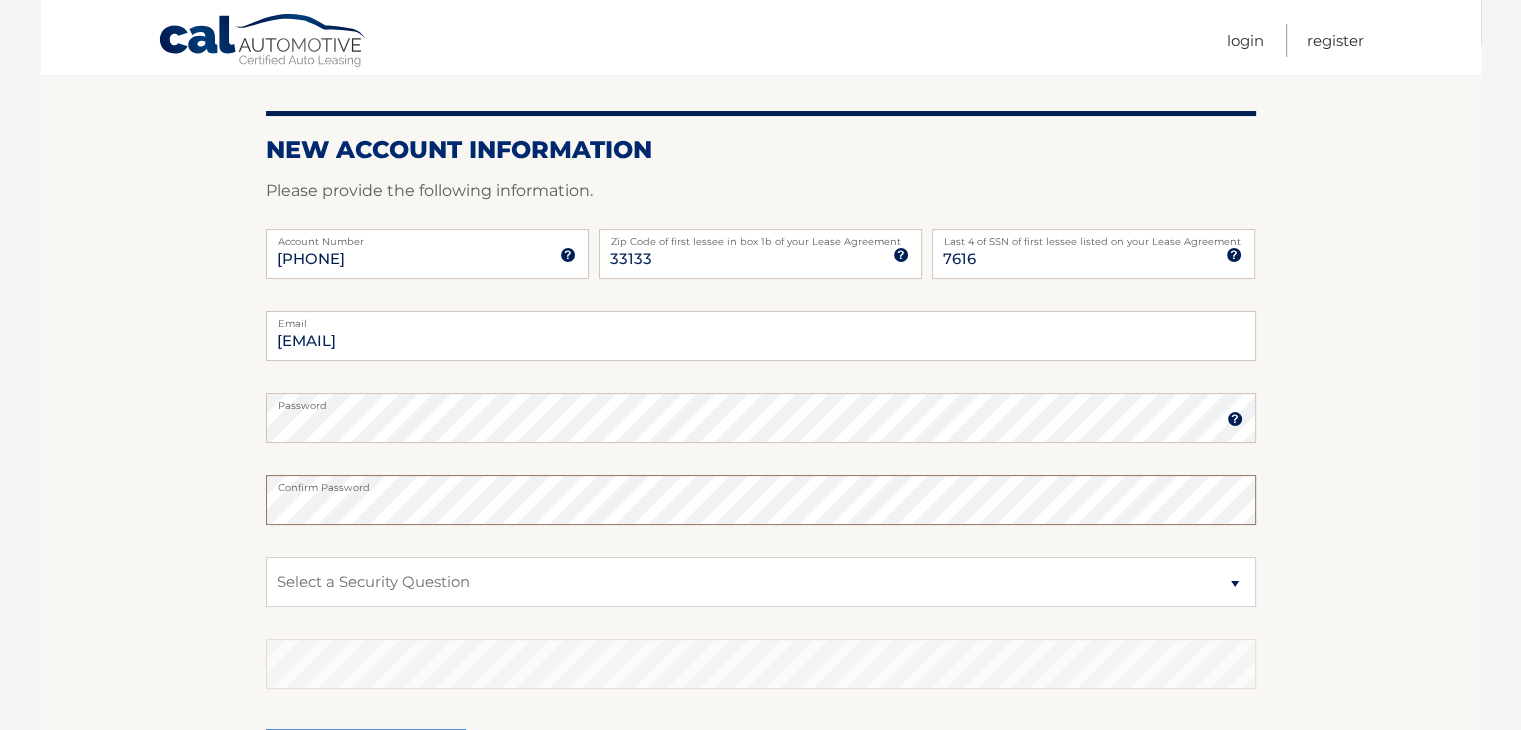 click on "Register" at bounding box center [366, 756] 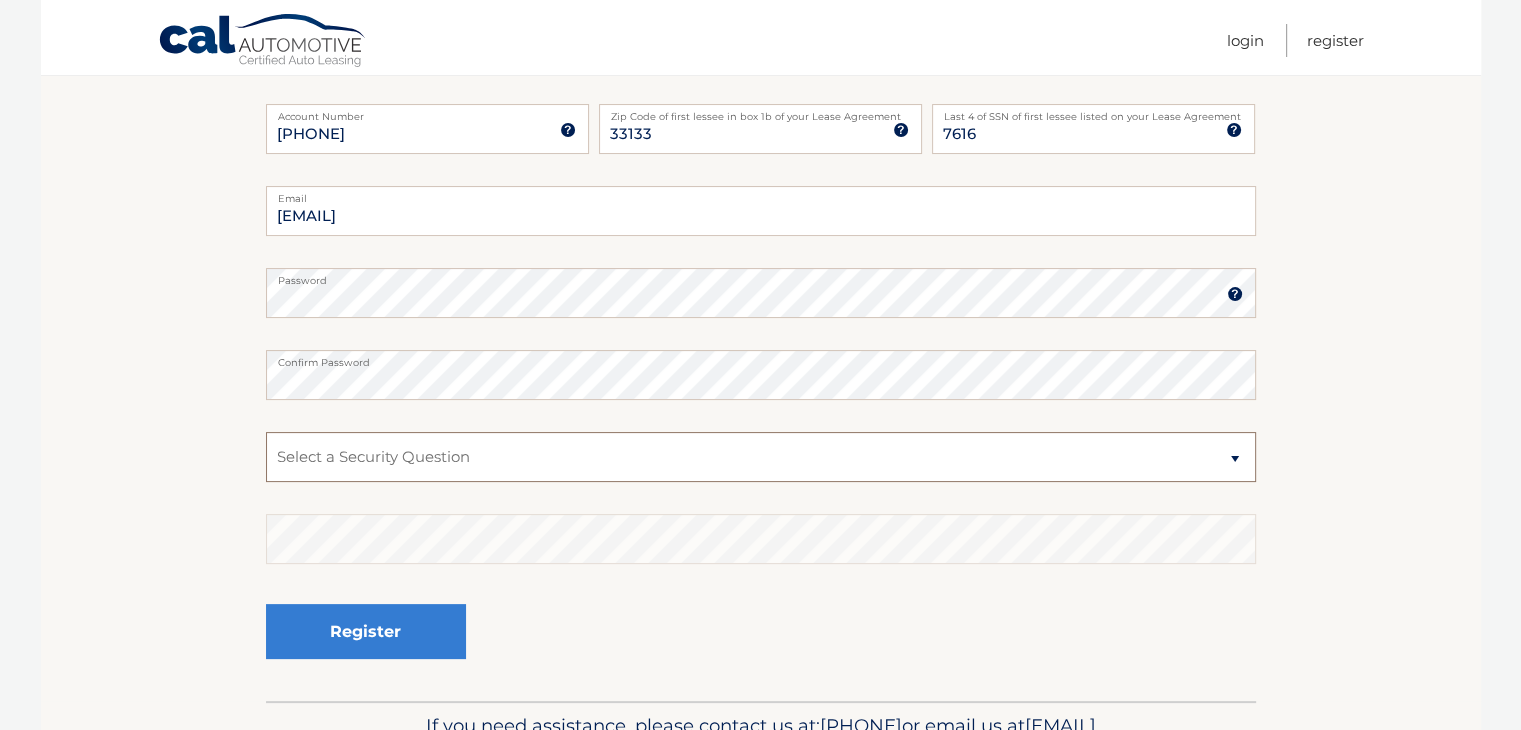 scroll, scrollTop: 400, scrollLeft: 0, axis: vertical 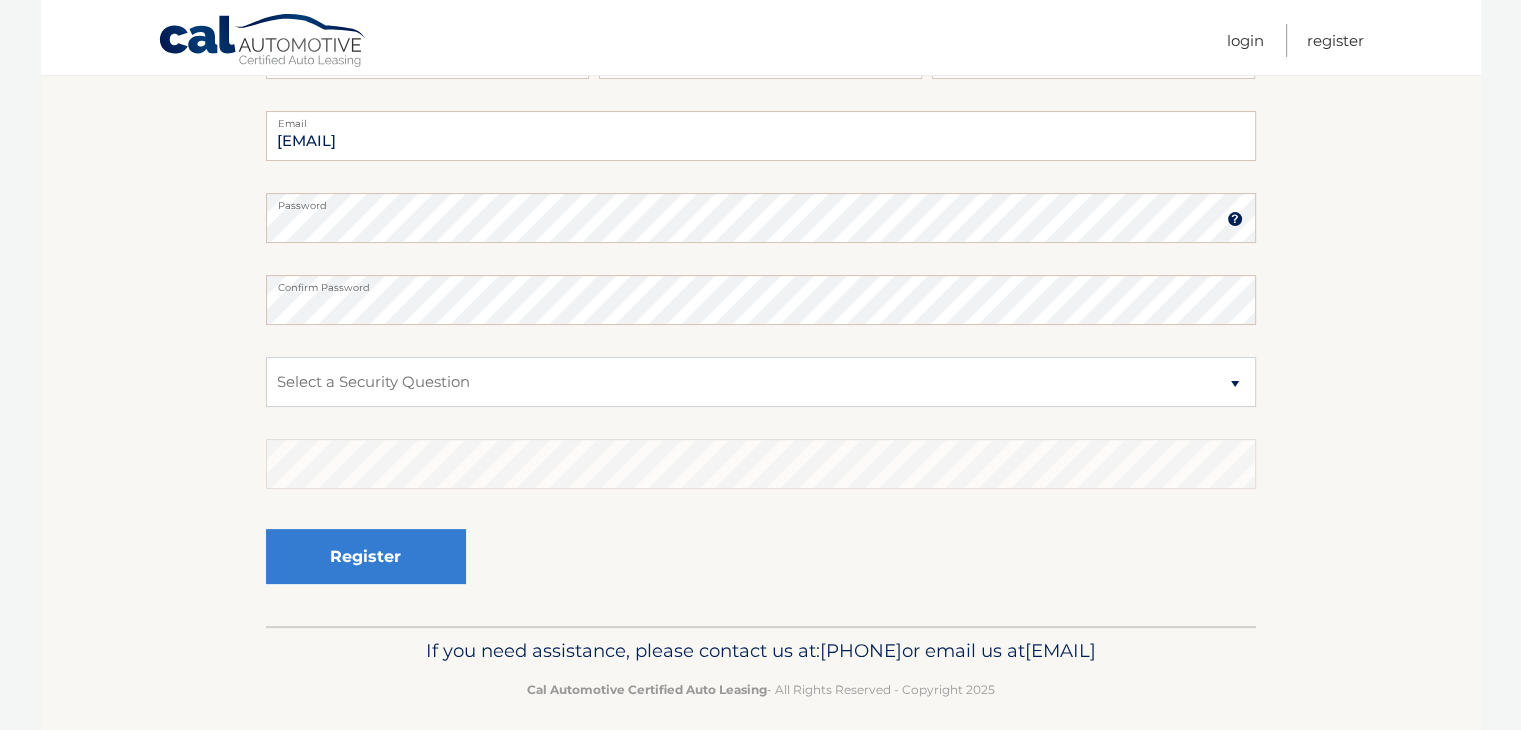 click on "emilioposada03@hotmail.com
Email
Password
Password should be a minimum of 6 characters and is case sensitive
Confirm Password
Select a Security Question
What was the name of your elementary school?
What is your mother’s maiden name?" at bounding box center (761, 368) 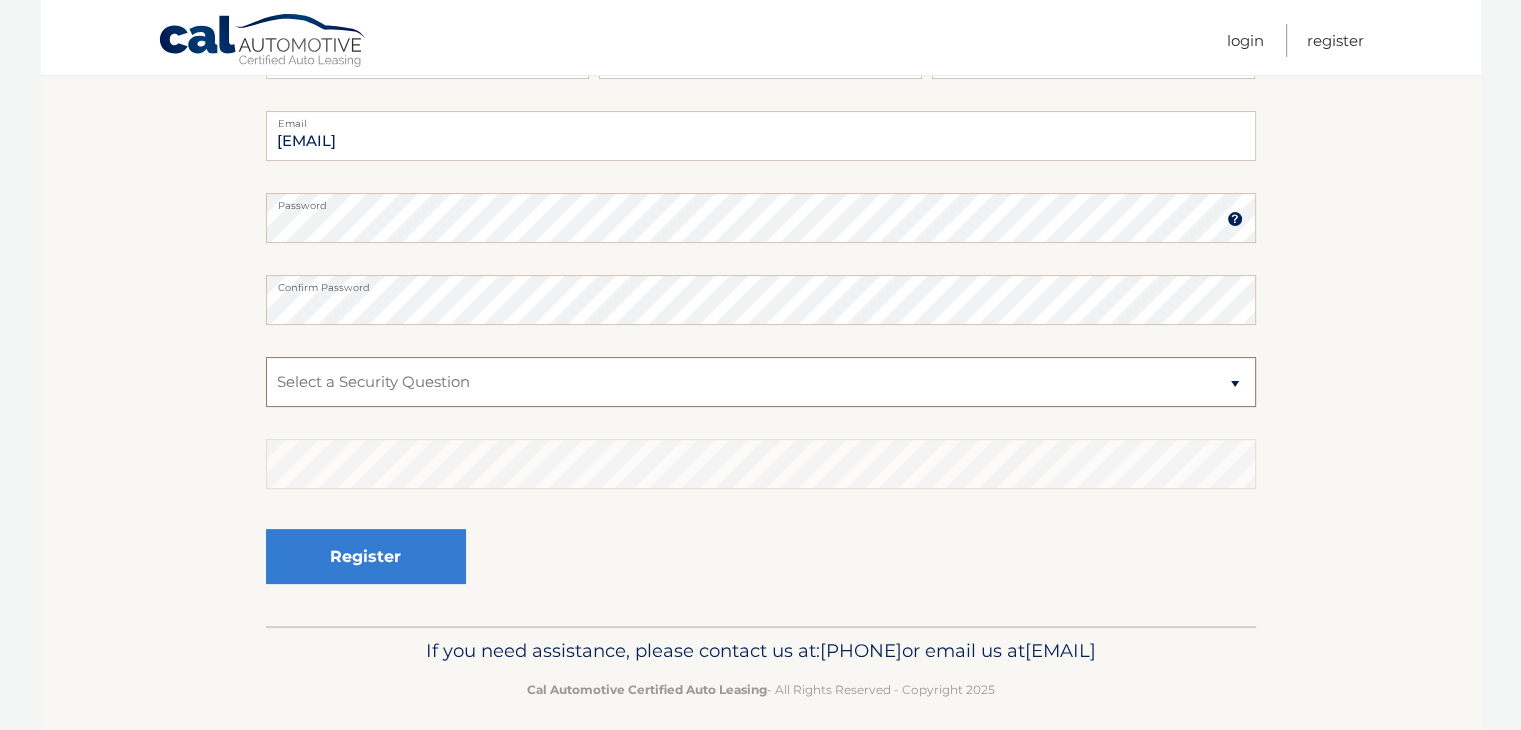 drag, startPoint x: 619, startPoint y: 378, endPoint x: 588, endPoint y: 393, distance: 34.43835 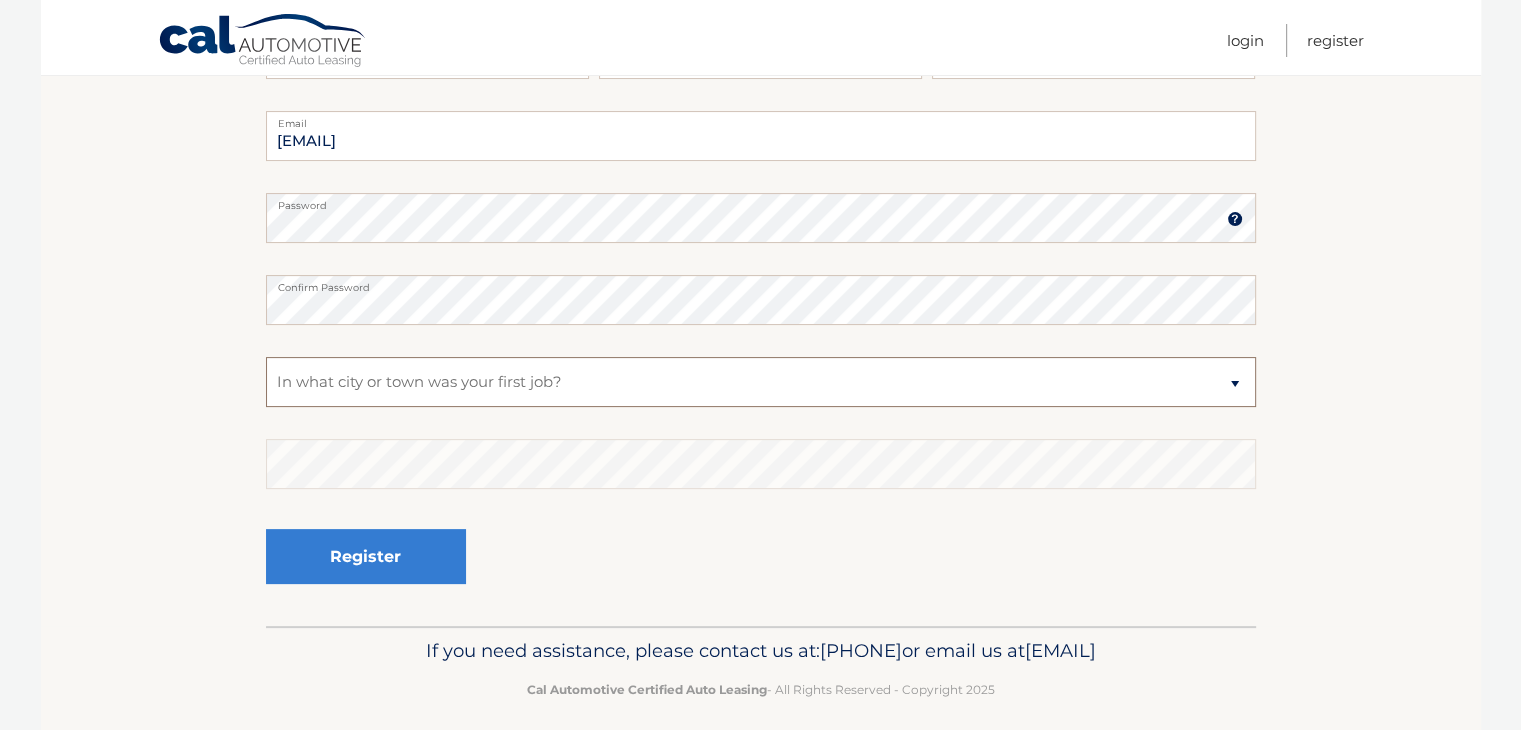 click on "Select a Security Question
What was the name of your elementary school?
What is your mother’s maiden name?
What street did you live on in the third grade?
In what city or town was your first job?
What was your childhood phone number including area code? (e.g., 000-000-0000)" at bounding box center [761, 382] 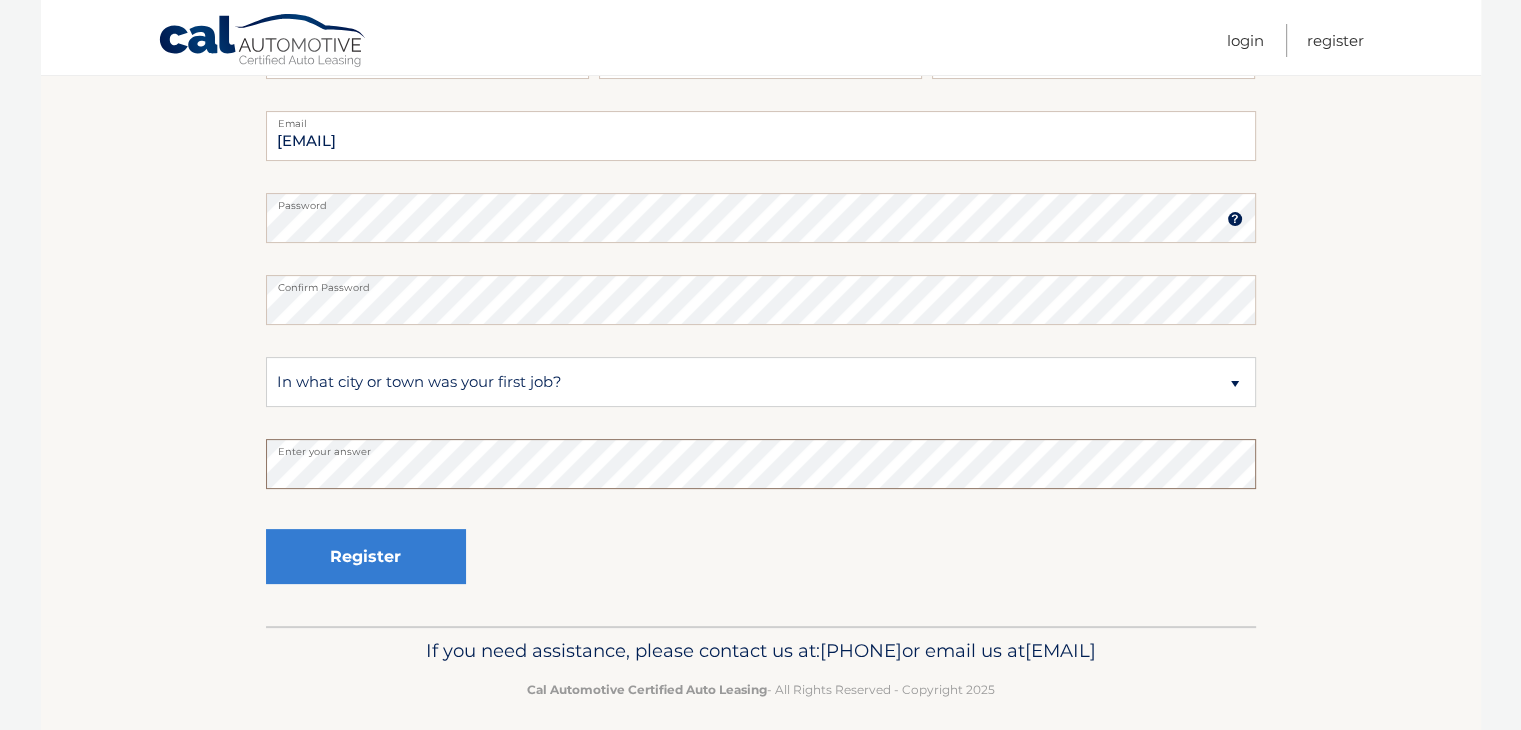 click on "Register" at bounding box center (366, 556) 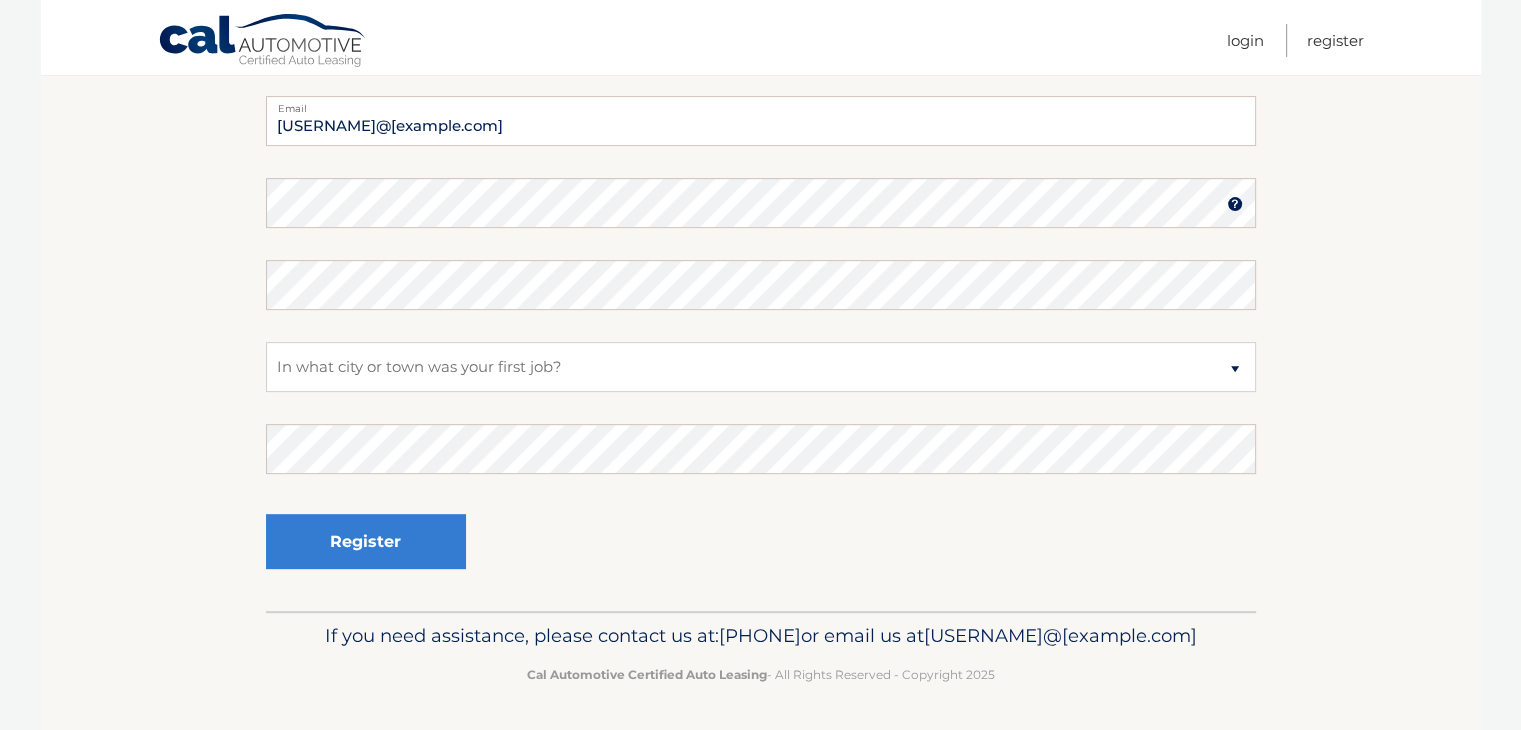 scroll, scrollTop: 723, scrollLeft: 0, axis: vertical 